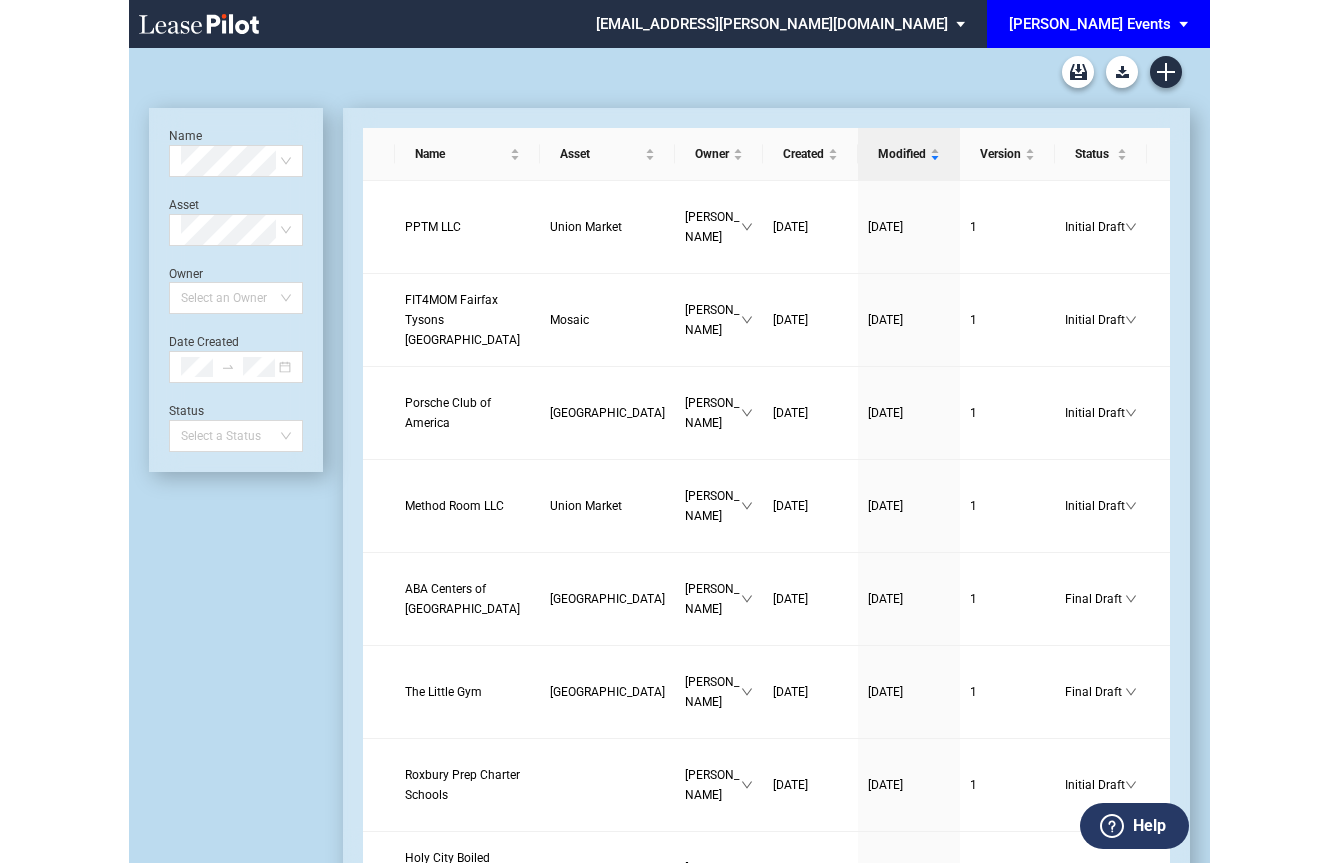 scroll, scrollTop: 0, scrollLeft: 0, axis: both 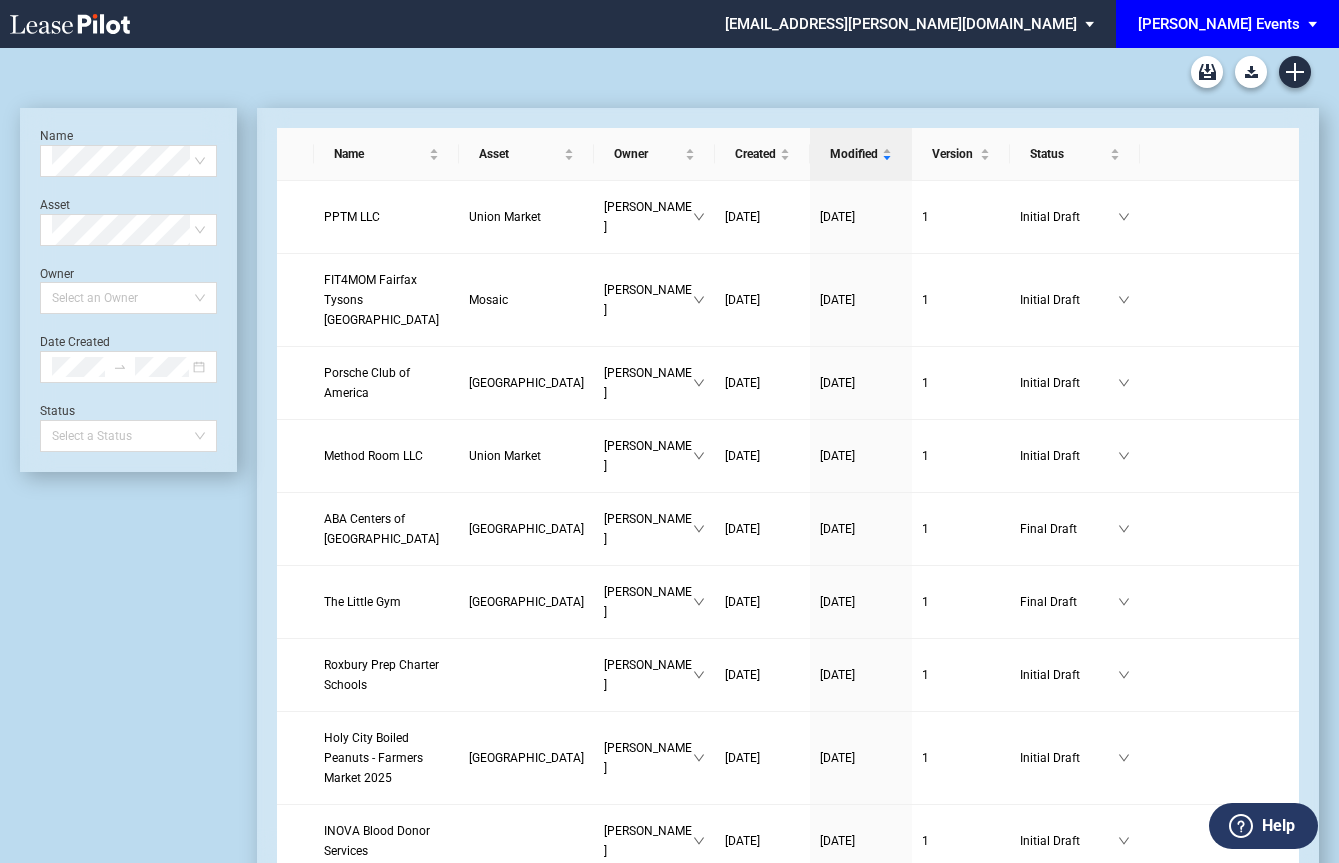 click at bounding box center (669, 72) 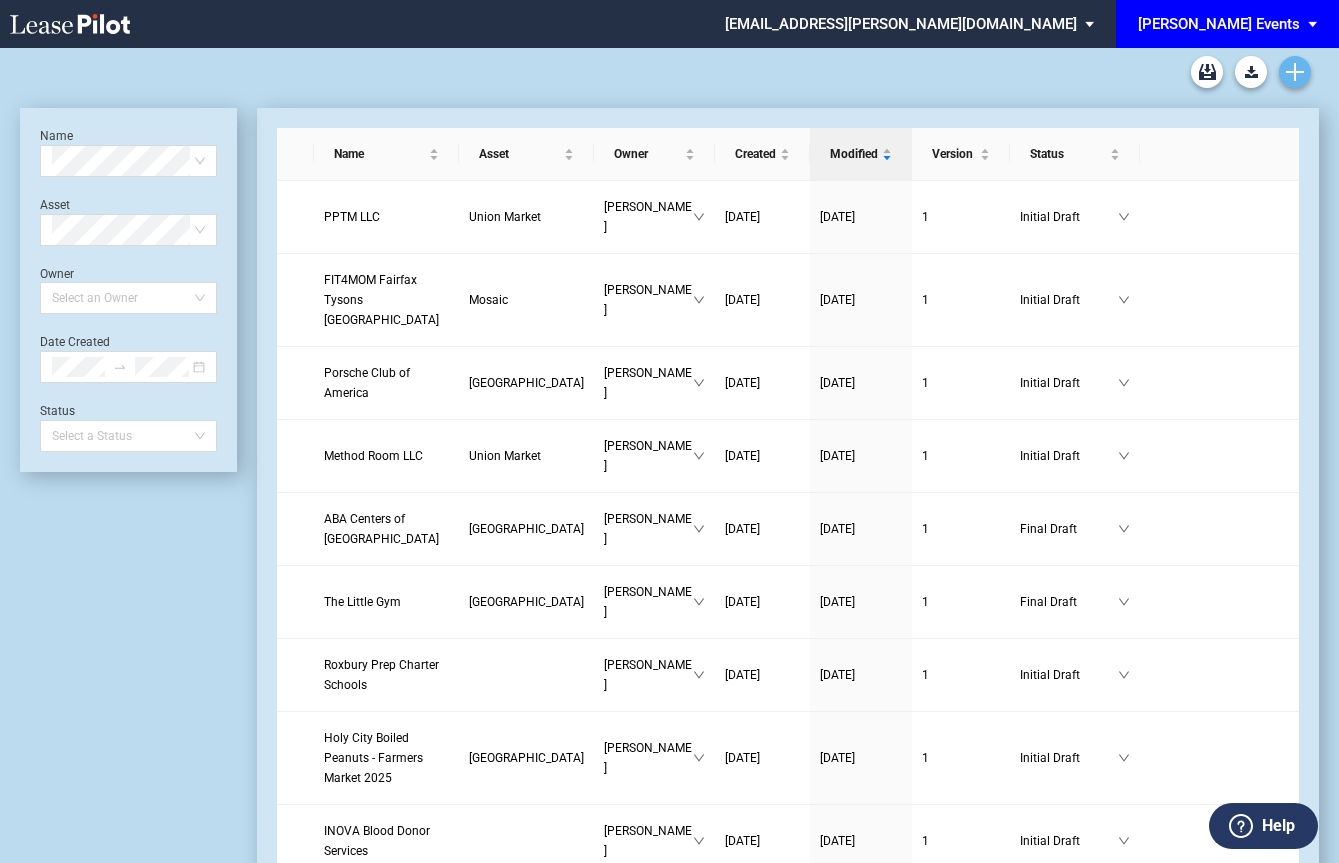 click at bounding box center (1295, 72) 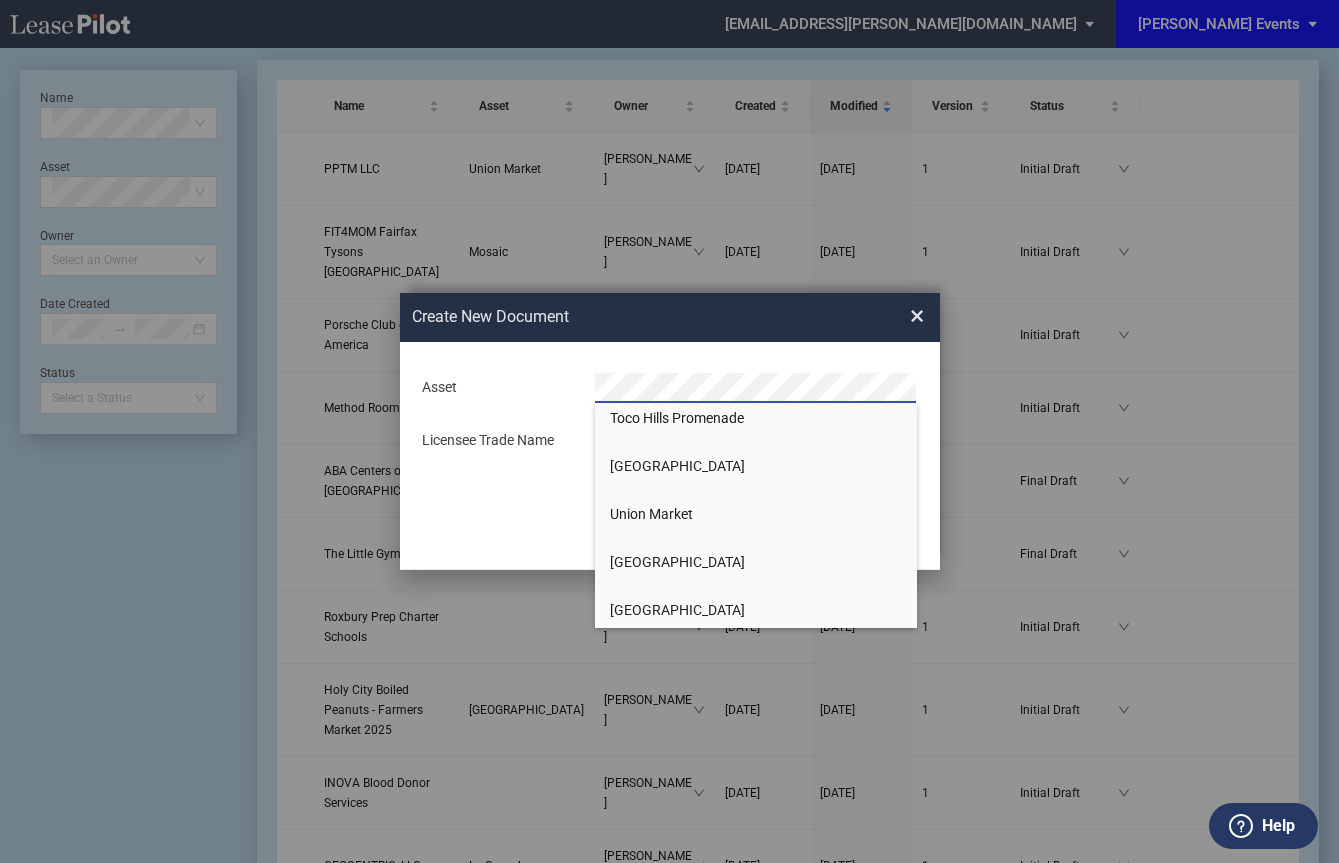 scroll, scrollTop: 1838, scrollLeft: 0, axis: vertical 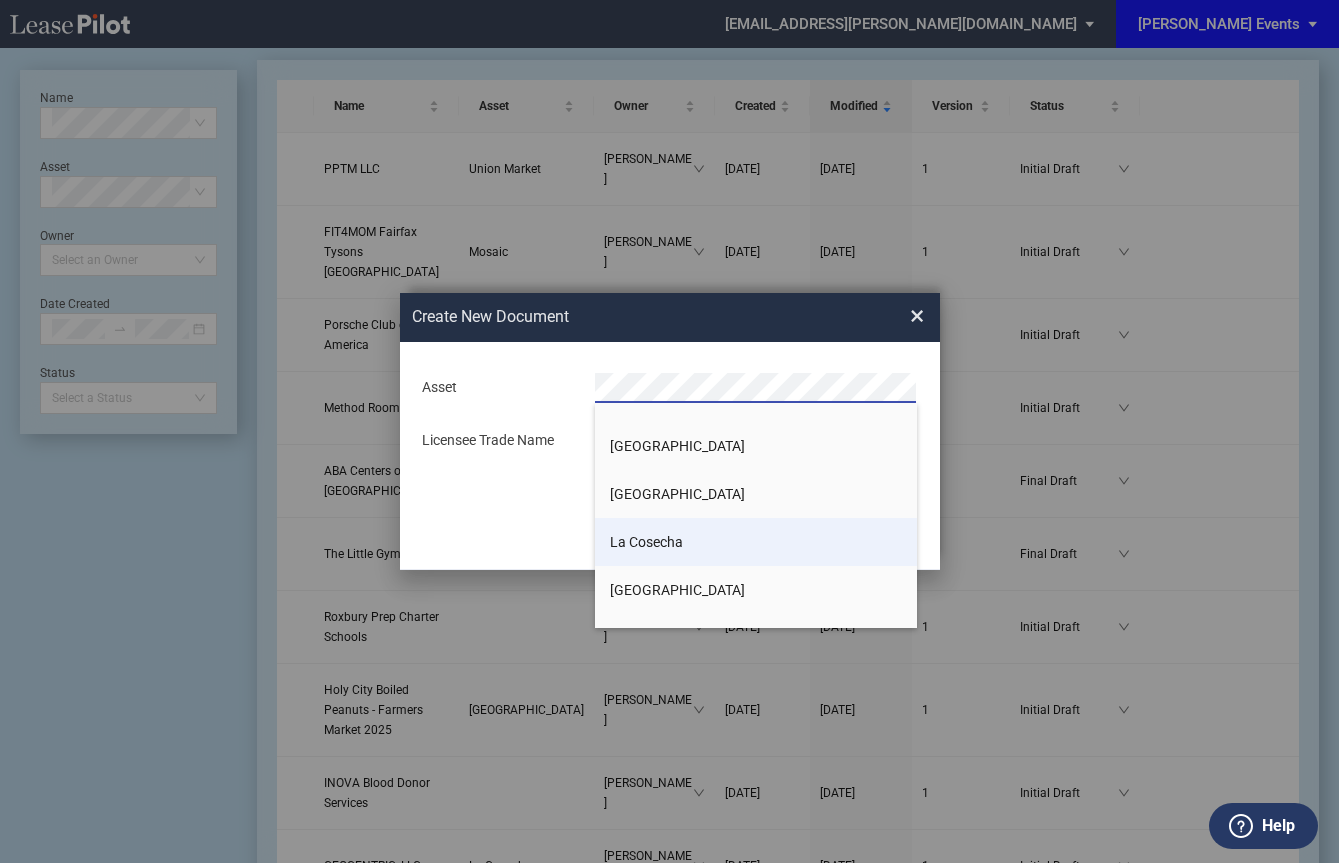 click on "La Cosecha" at bounding box center [646, 542] 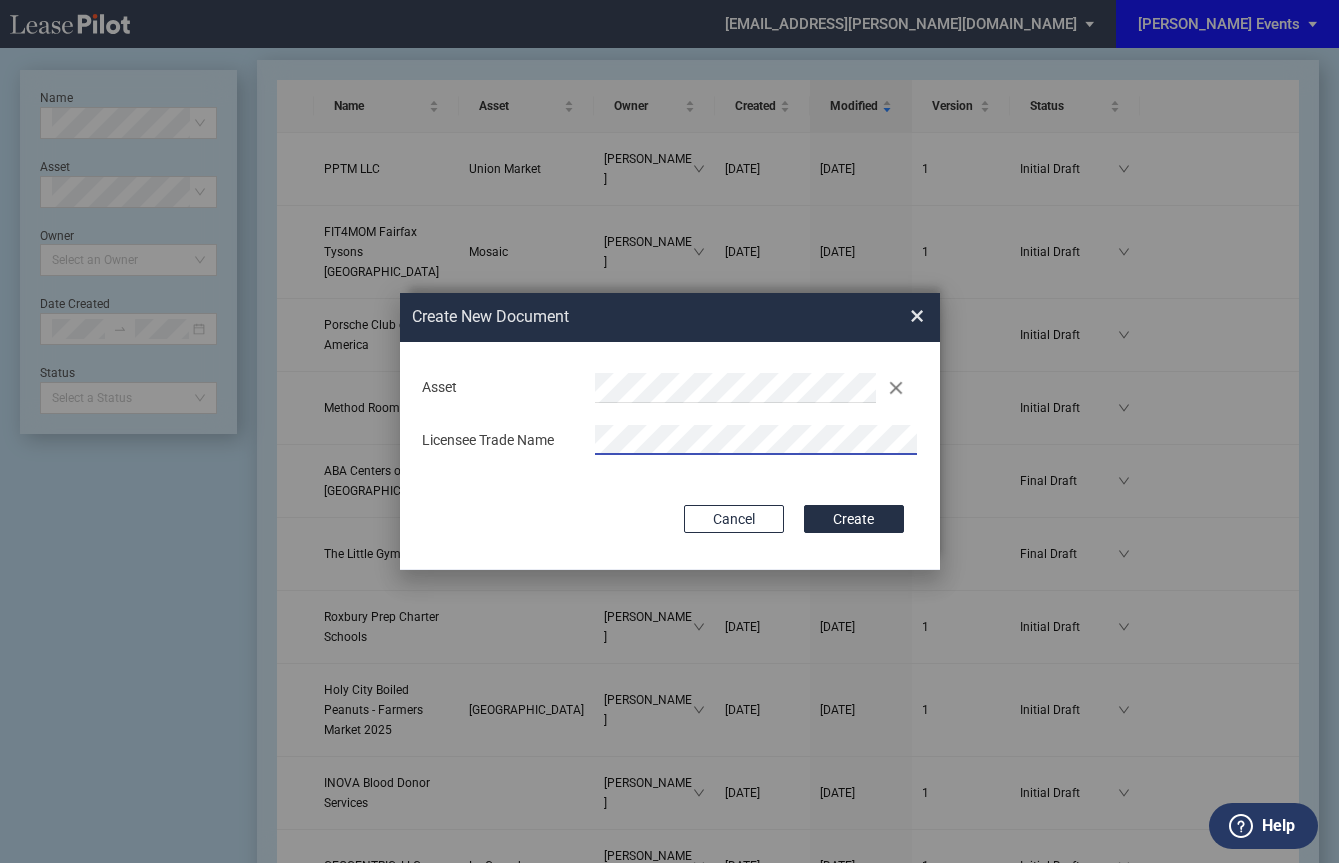 click on "Create" at bounding box center (854, 519) 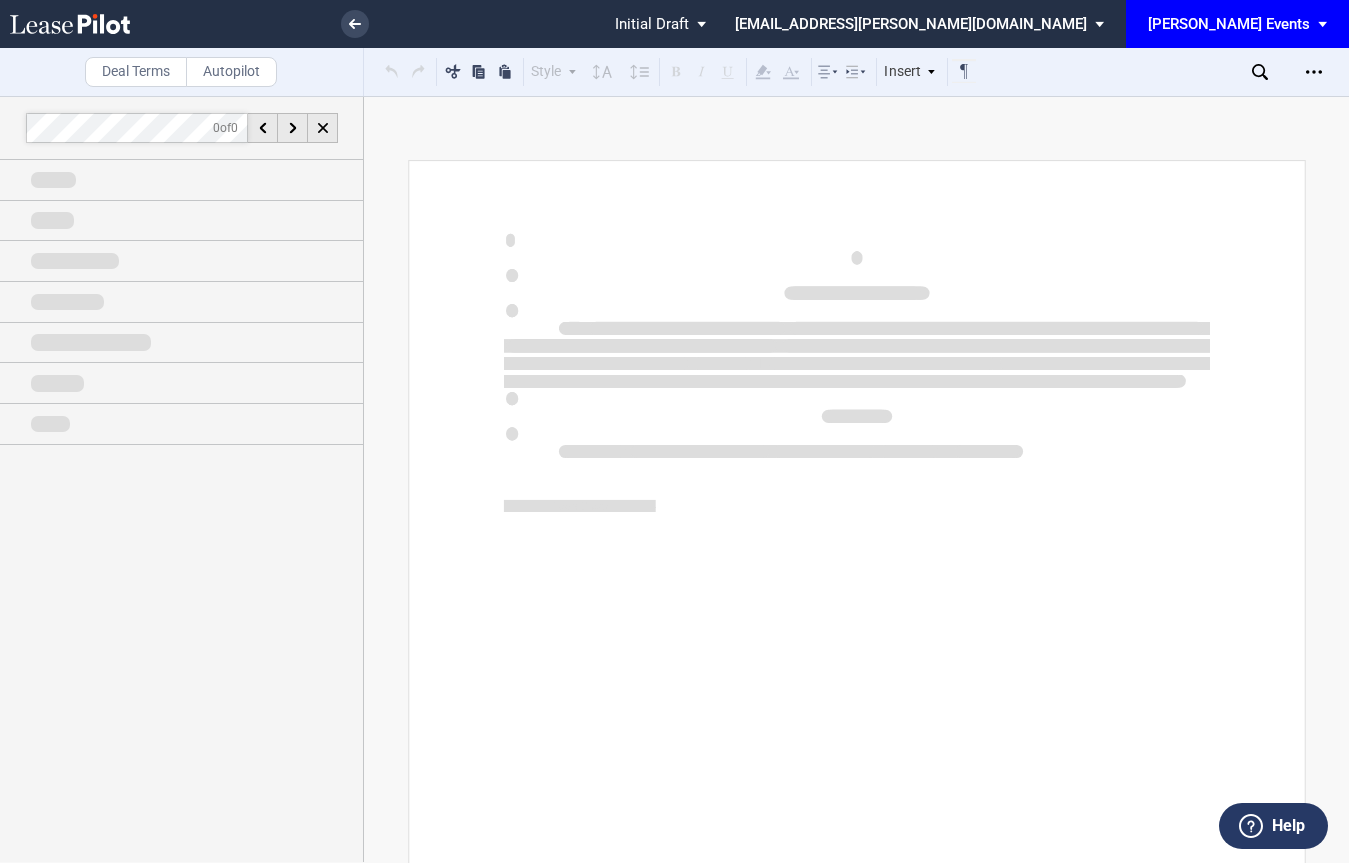 scroll, scrollTop: 0, scrollLeft: 0, axis: both 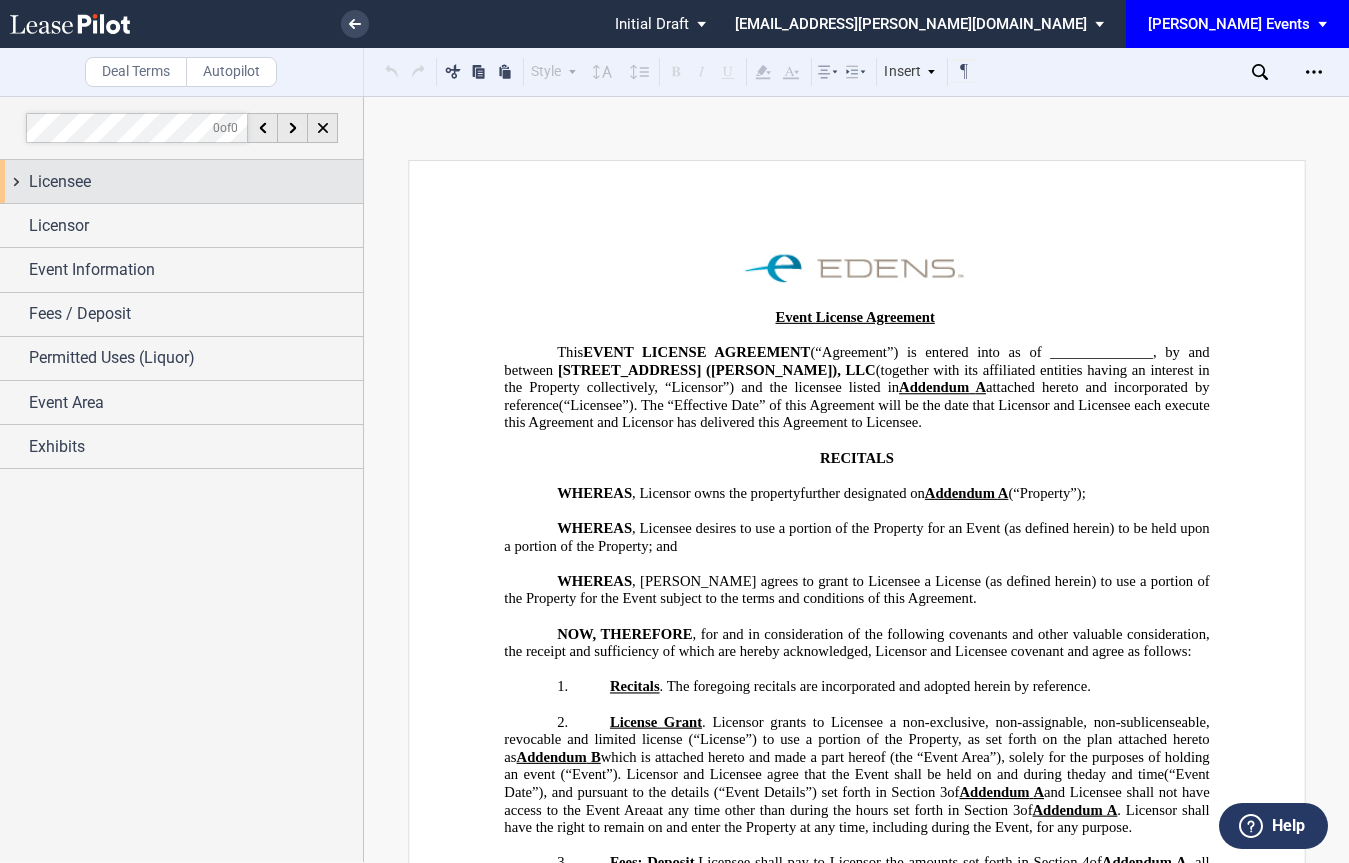 click on "Licensee" at bounding box center (181, 181) 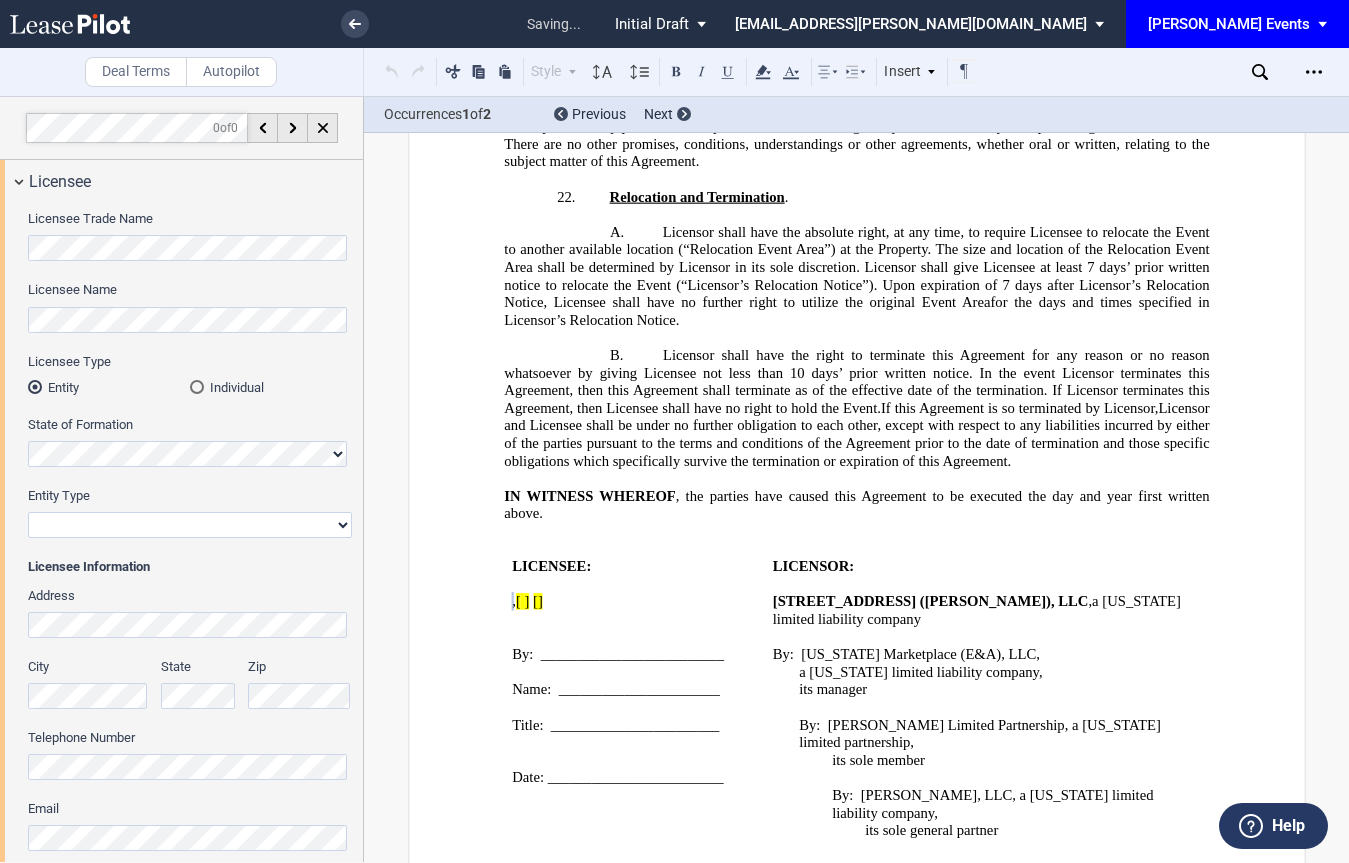 scroll, scrollTop: 3069, scrollLeft: 0, axis: vertical 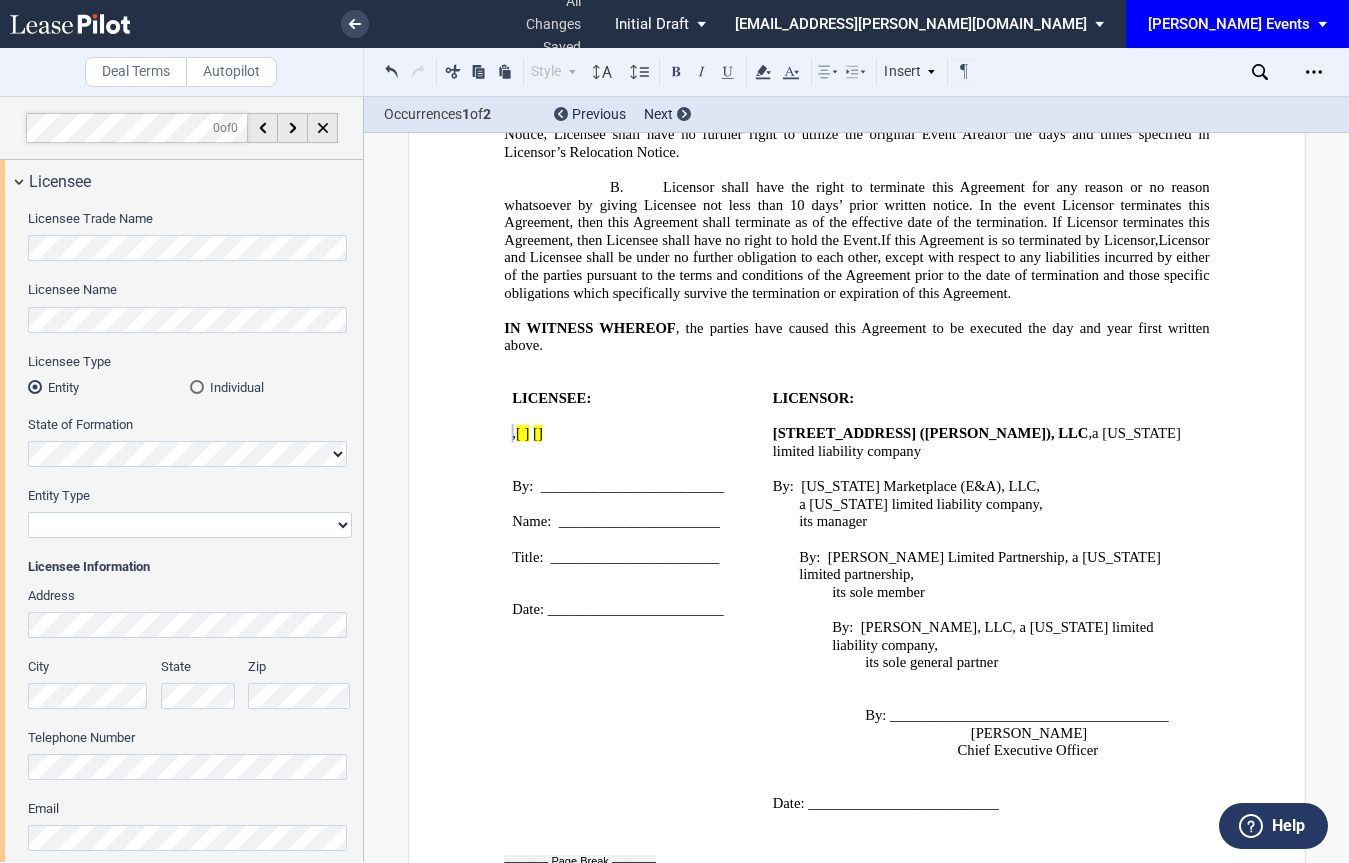 click at bounding box center (197, 387) 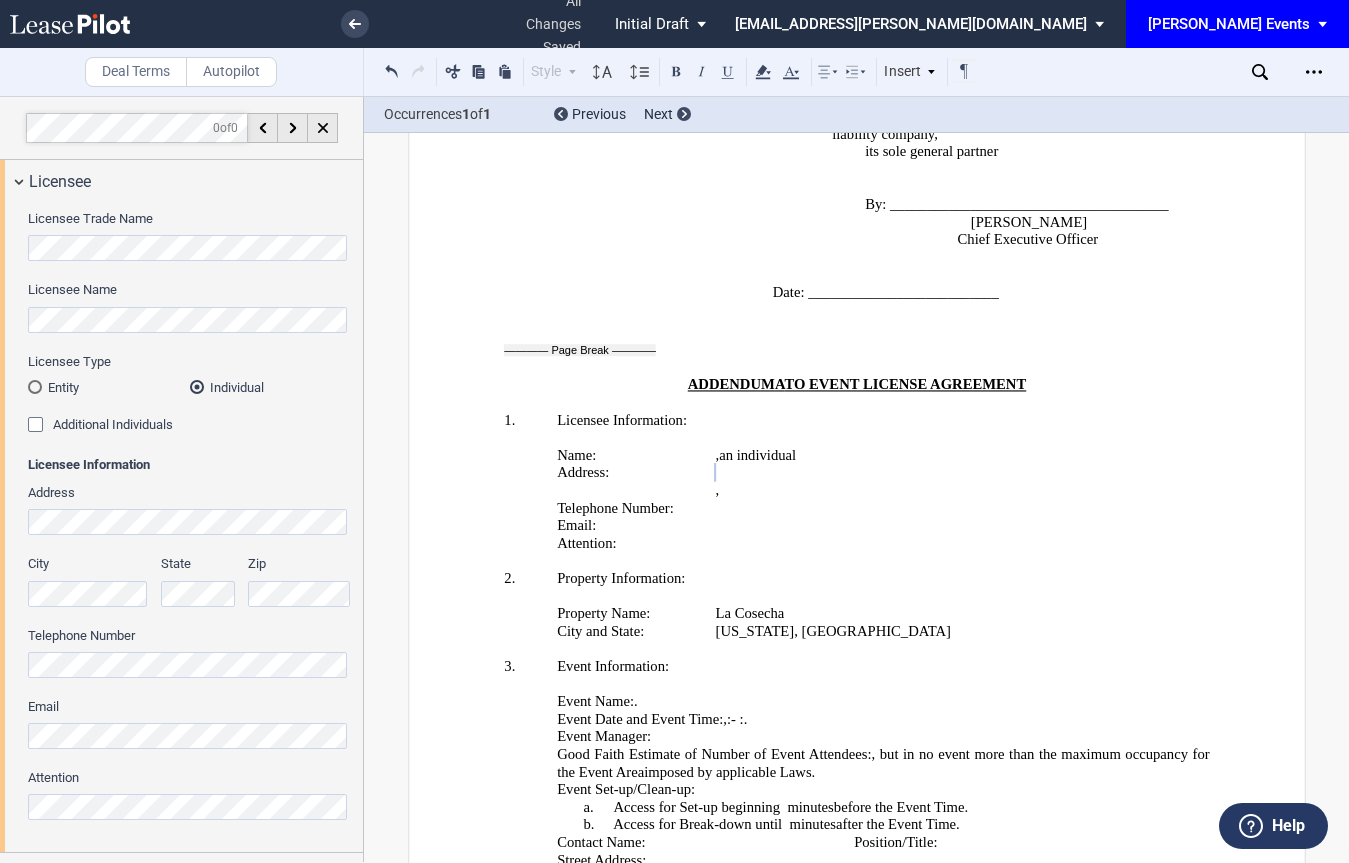 scroll, scrollTop: 3583, scrollLeft: 0, axis: vertical 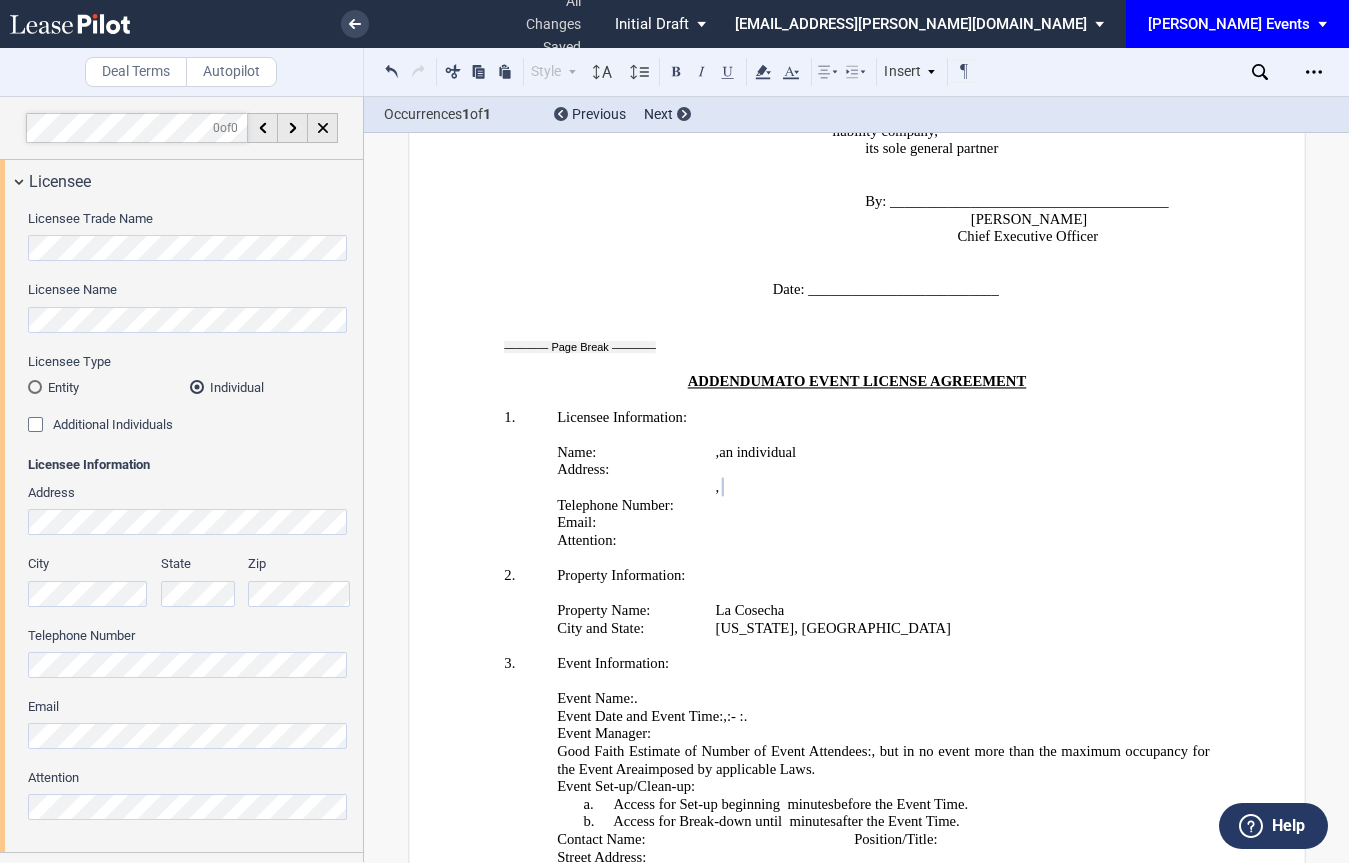 click on "Telephone Number" 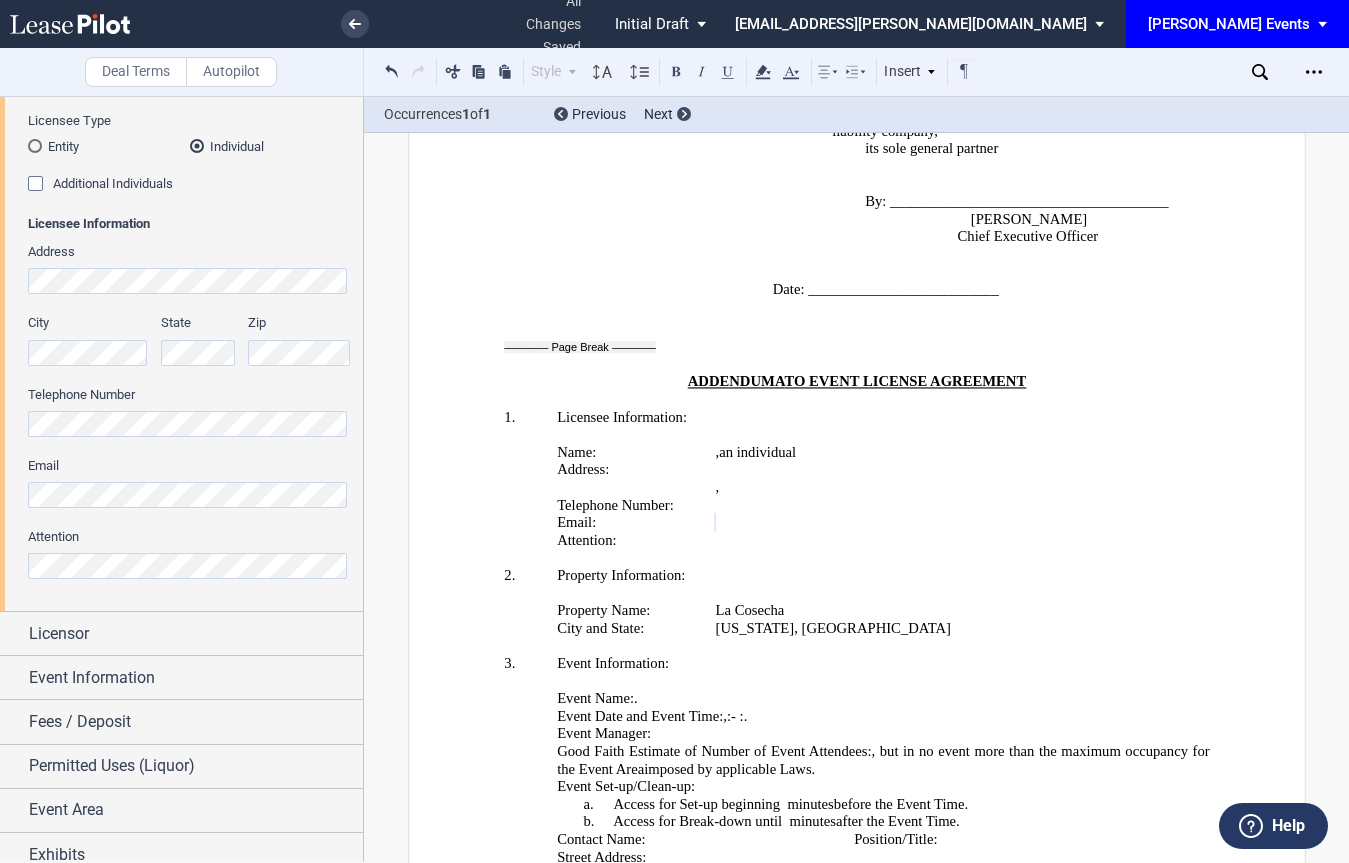 scroll, scrollTop: 256, scrollLeft: 0, axis: vertical 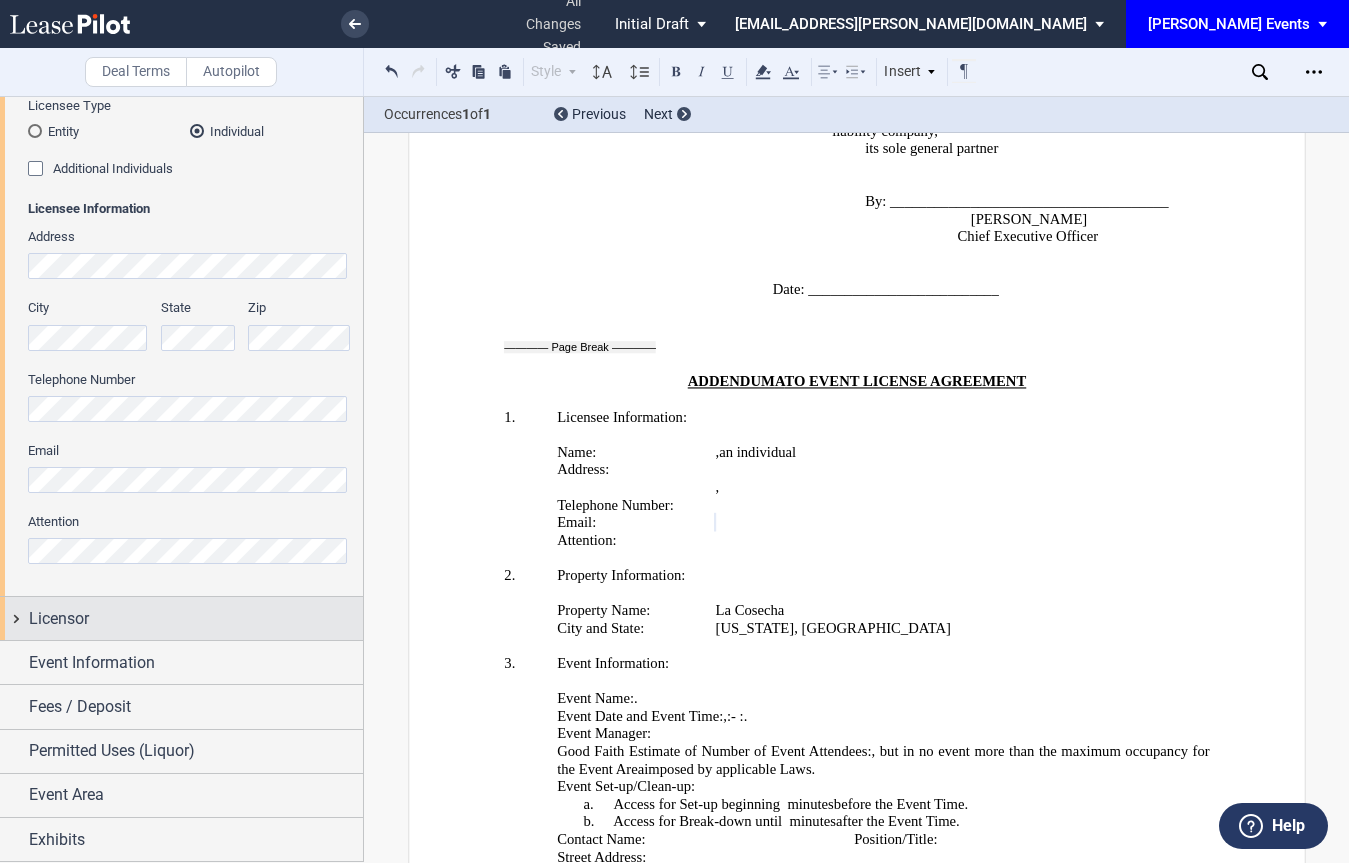 click on "Licensor" at bounding box center [59, 619] 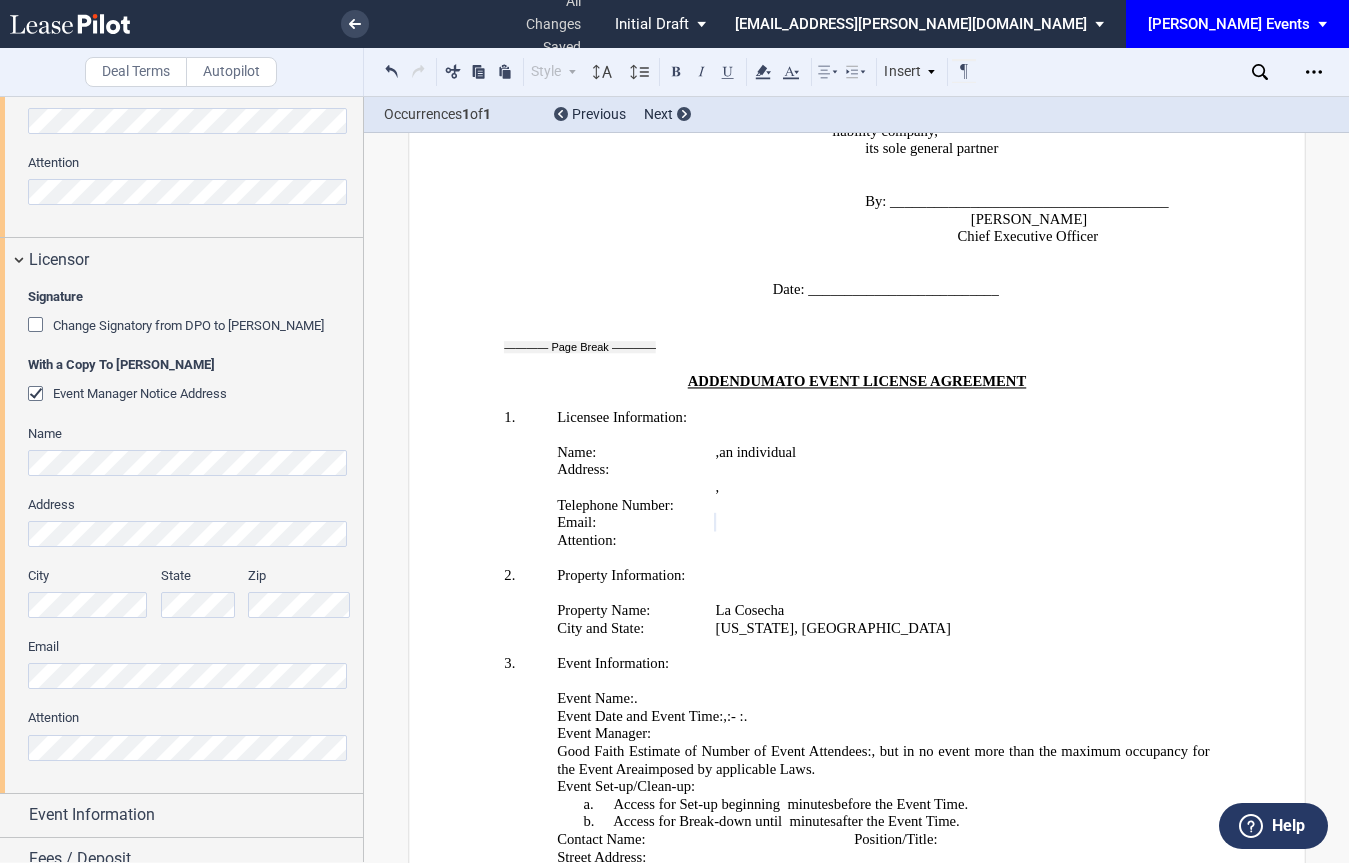 scroll, scrollTop: 722, scrollLeft: 0, axis: vertical 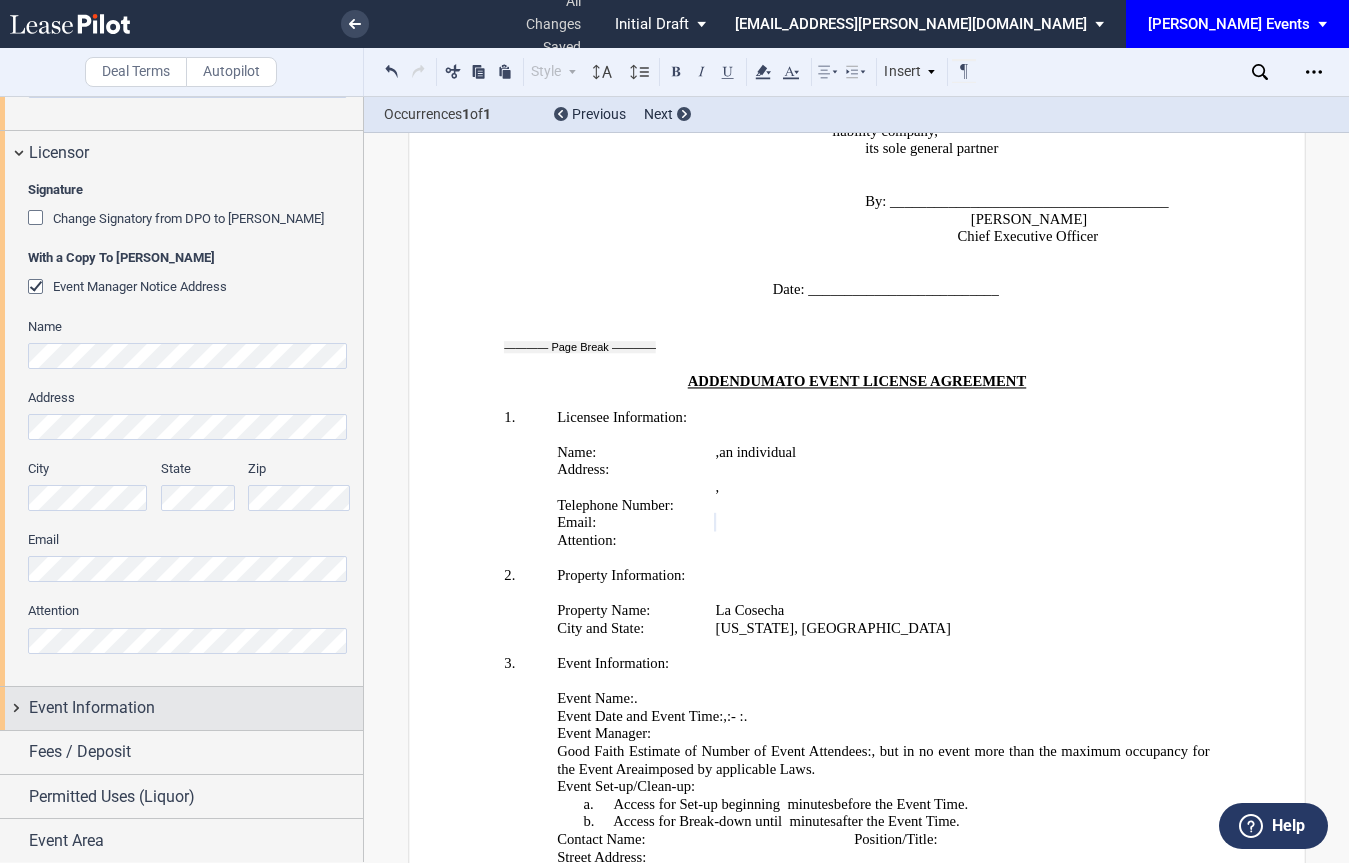click on "Event Information" at bounding box center (181, 708) 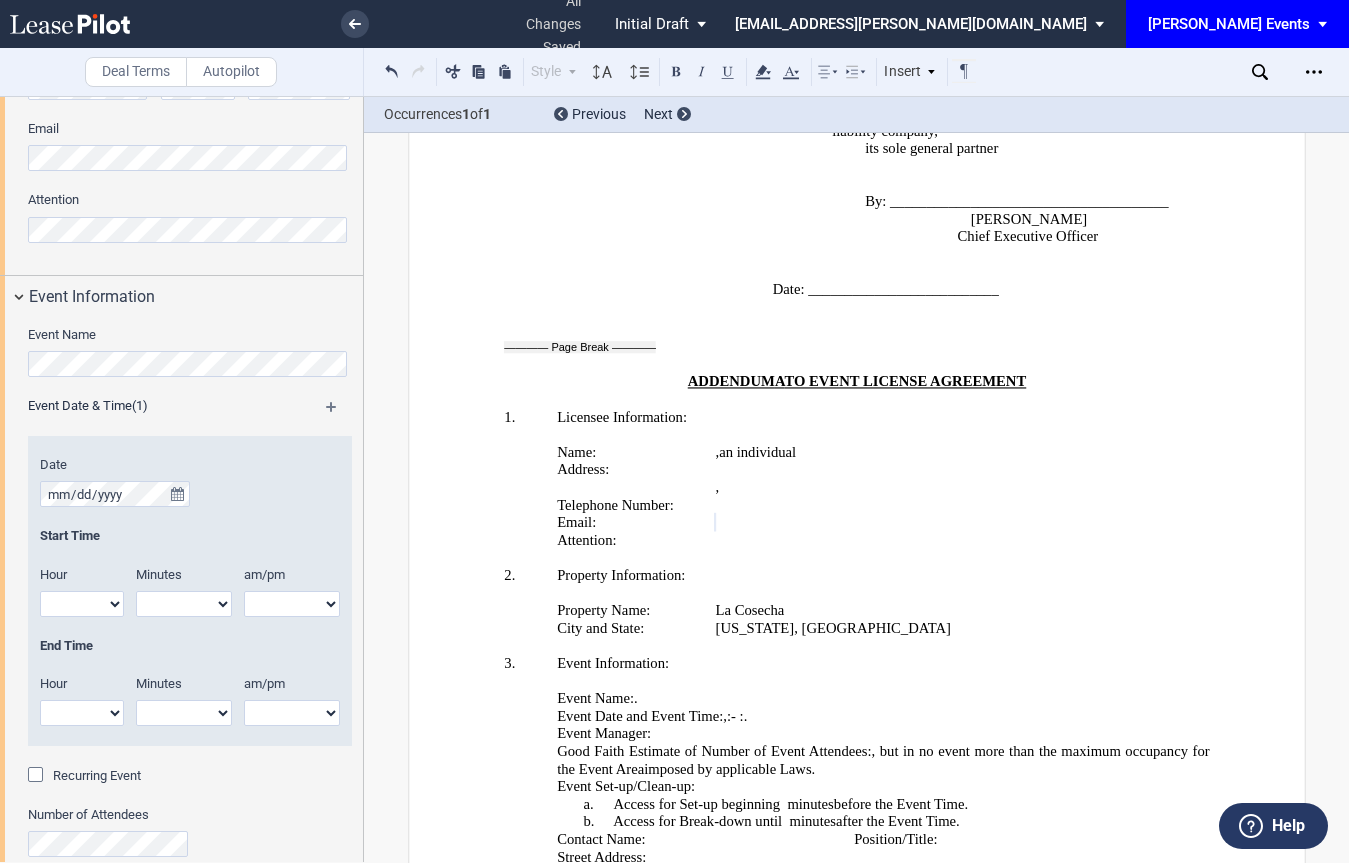 scroll, scrollTop: 1153, scrollLeft: 0, axis: vertical 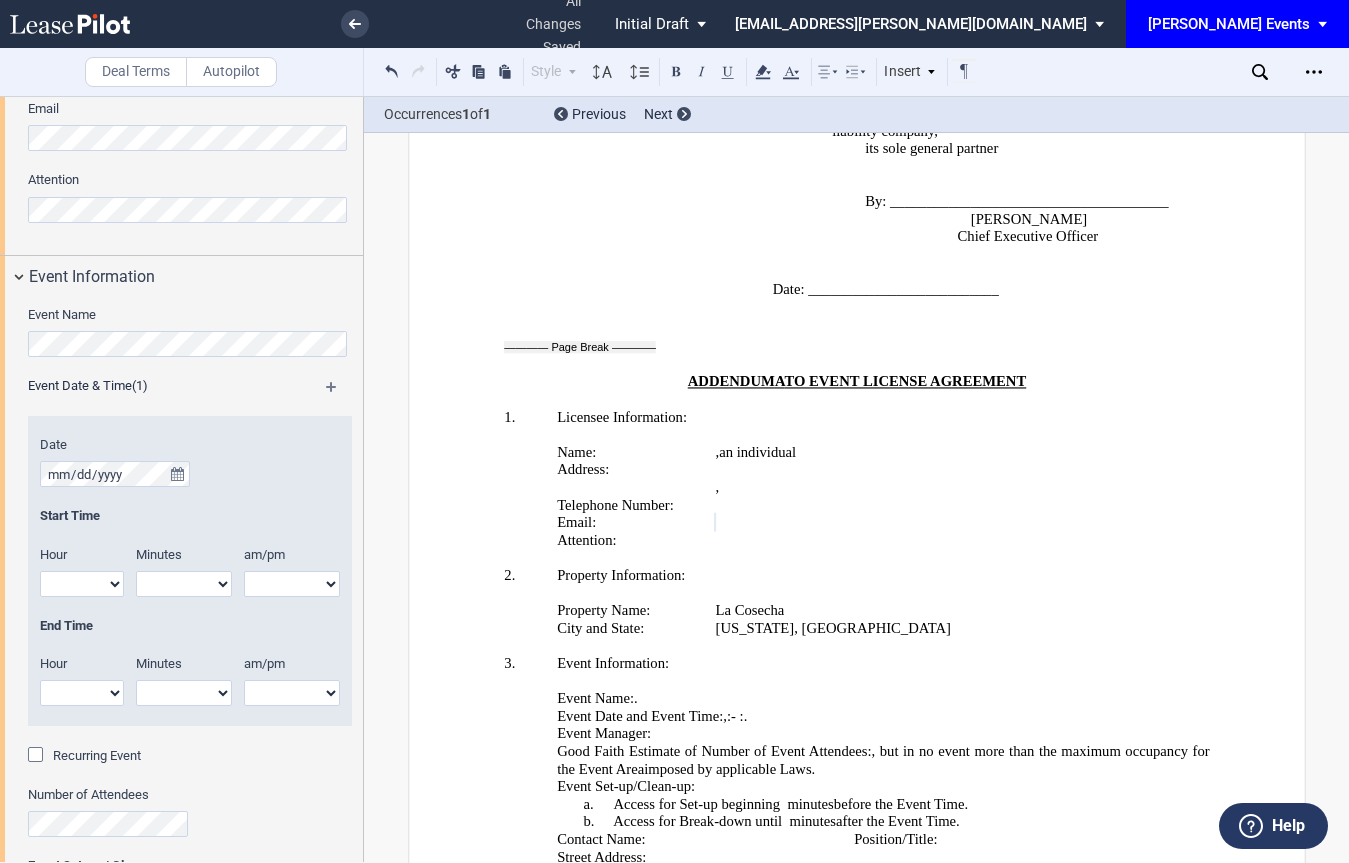 drag, startPoint x: 357, startPoint y: 494, endPoint x: 352, endPoint y: 512, distance: 18.681541 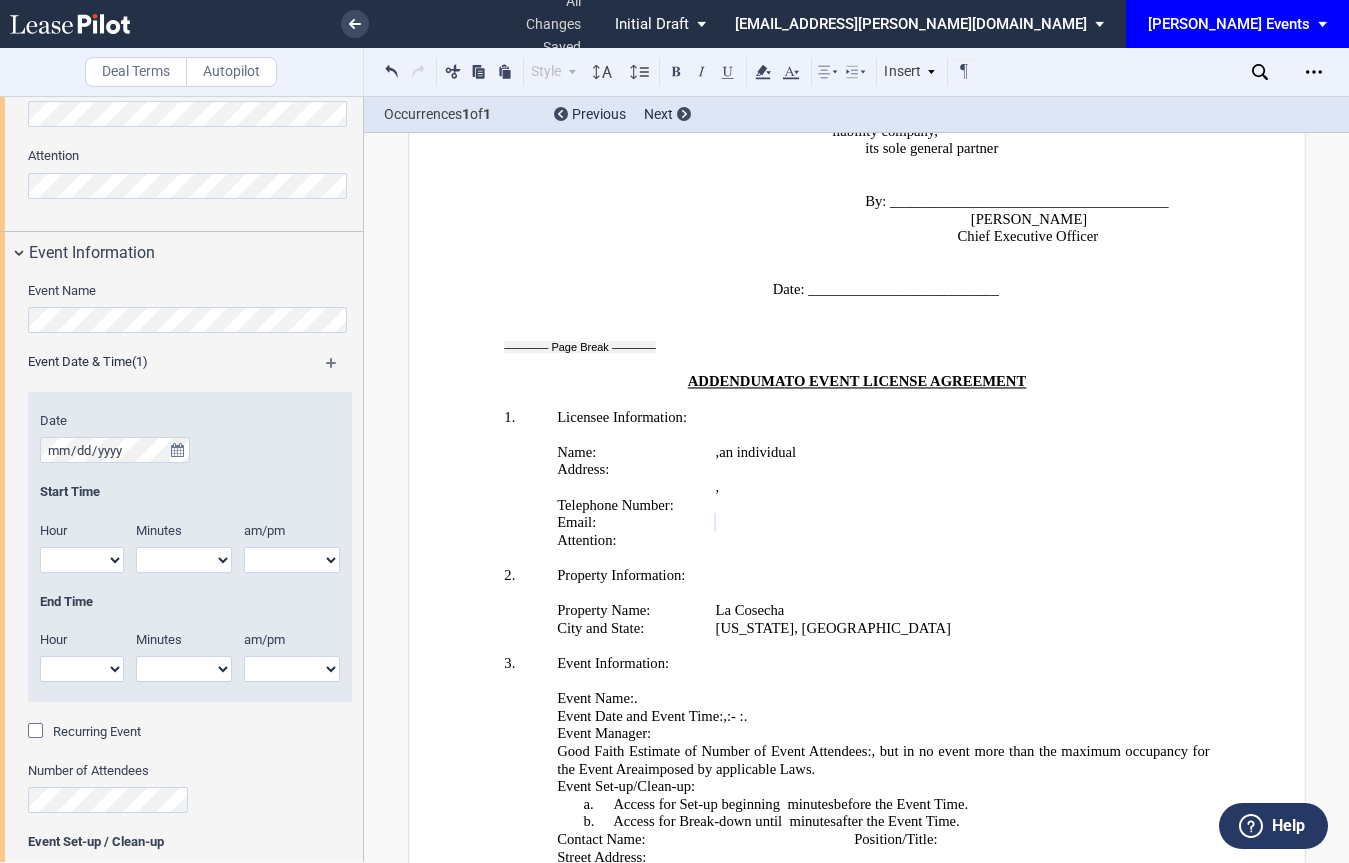 scroll, scrollTop: 1188, scrollLeft: 0, axis: vertical 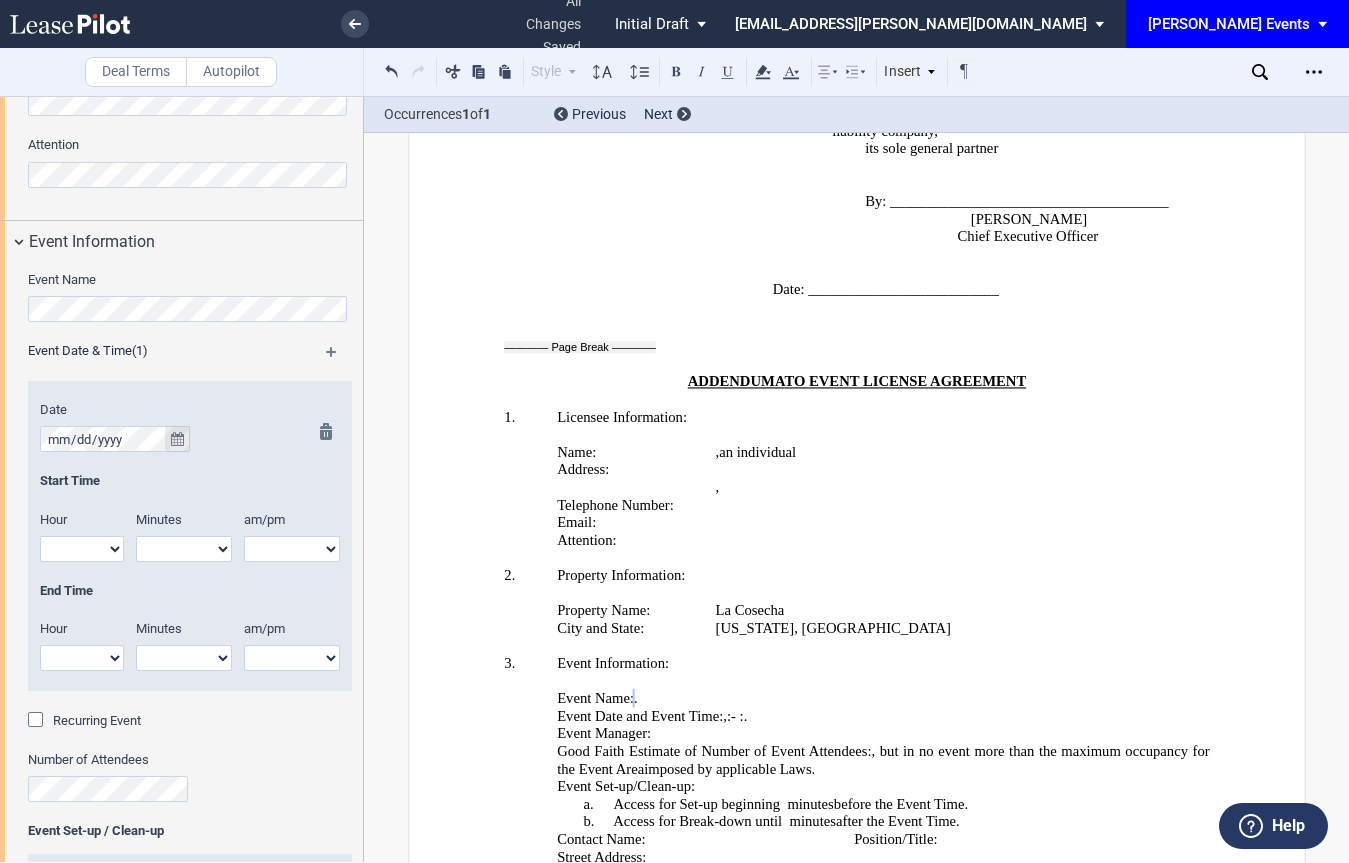 click 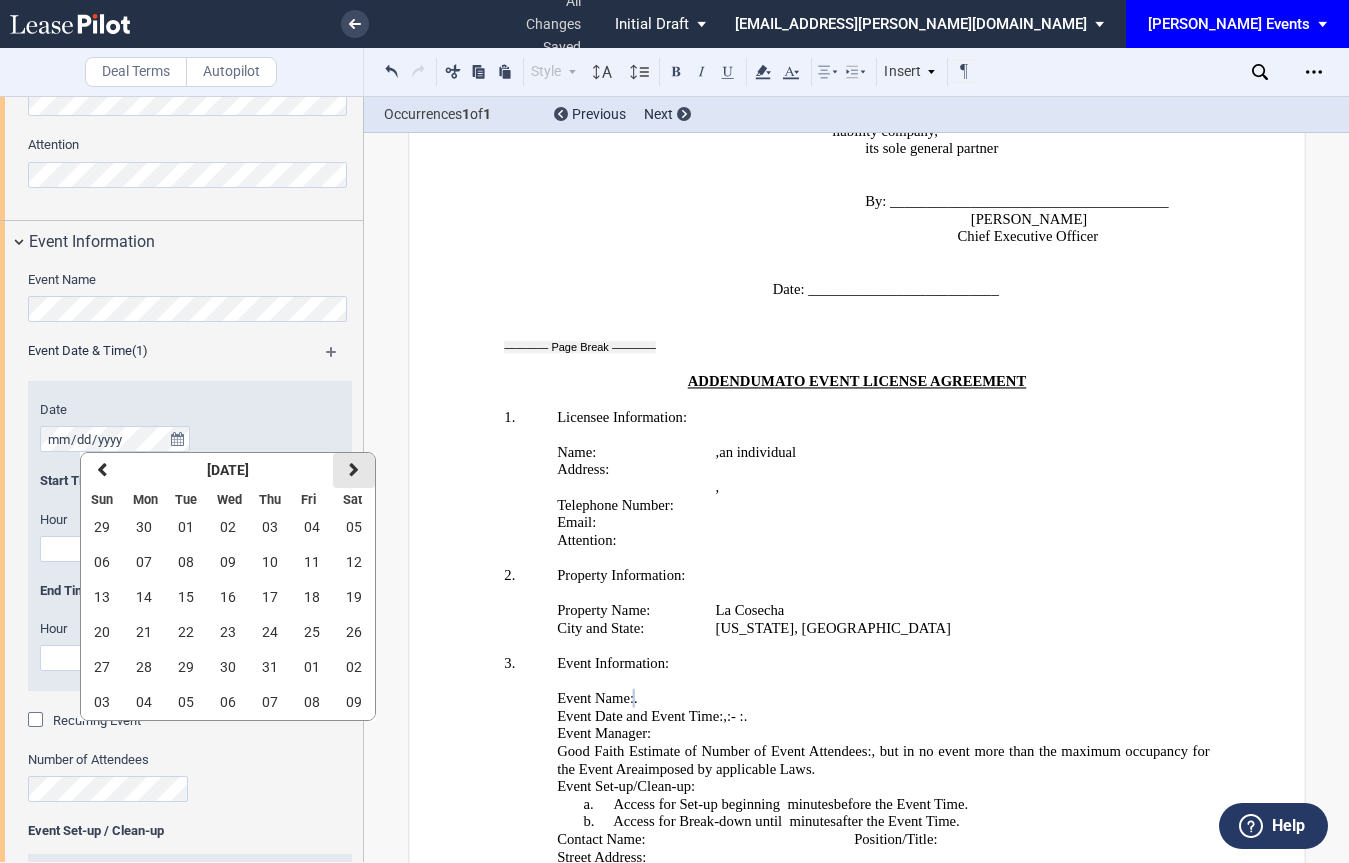 click at bounding box center (354, 470) 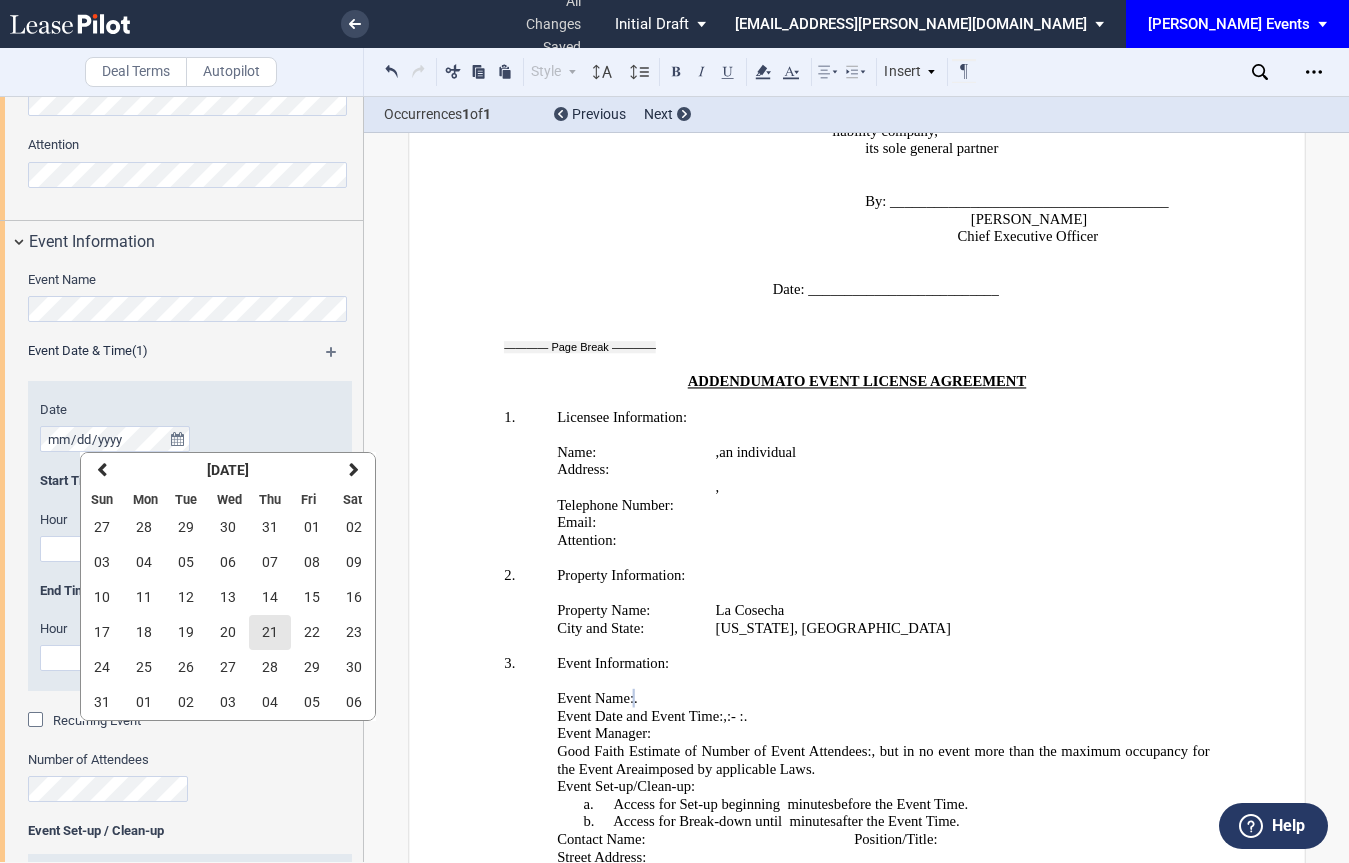 click on "21" at bounding box center [270, 632] 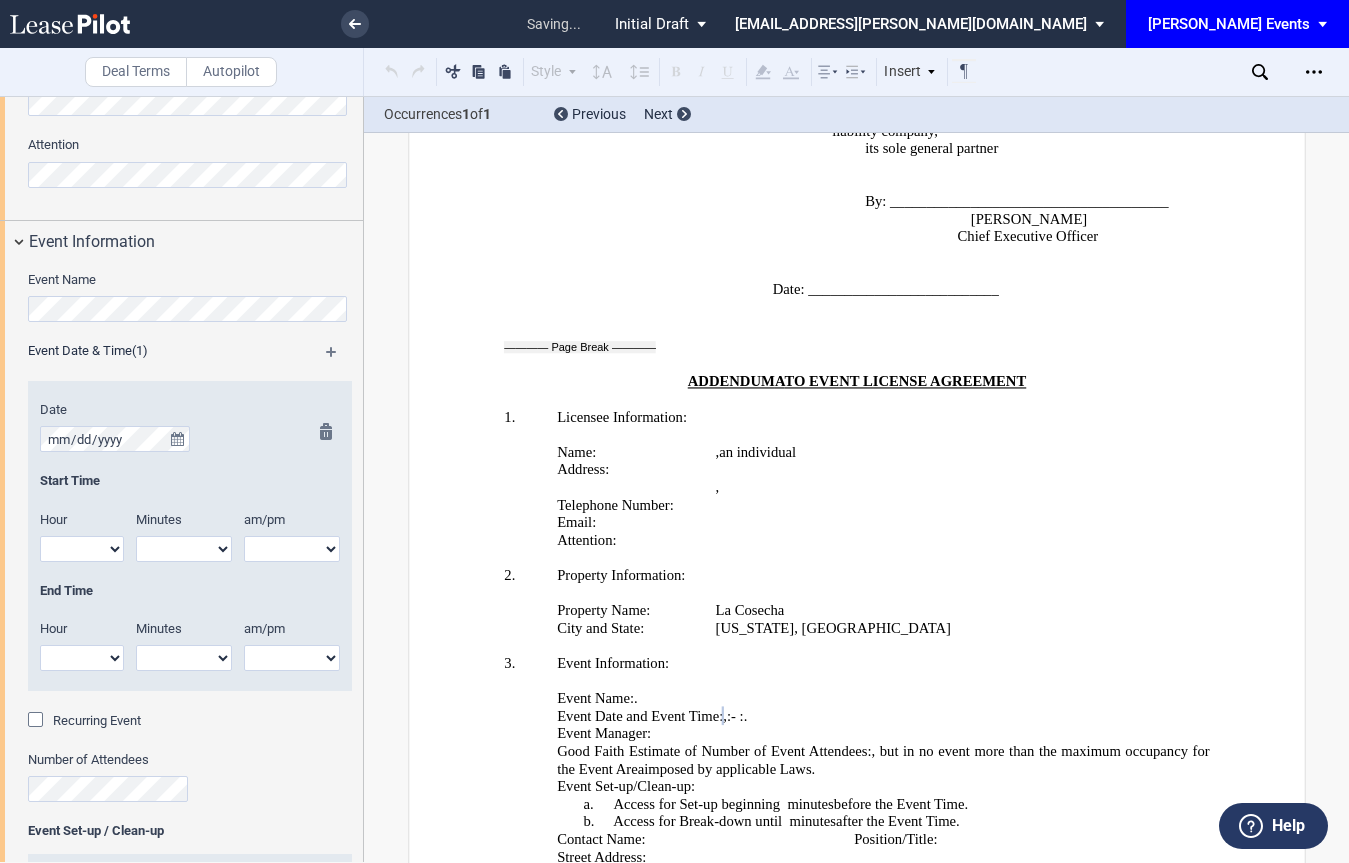 click on "1
2
3
4
5
6
7
8
9
10
11
12" at bounding box center [82, 549] 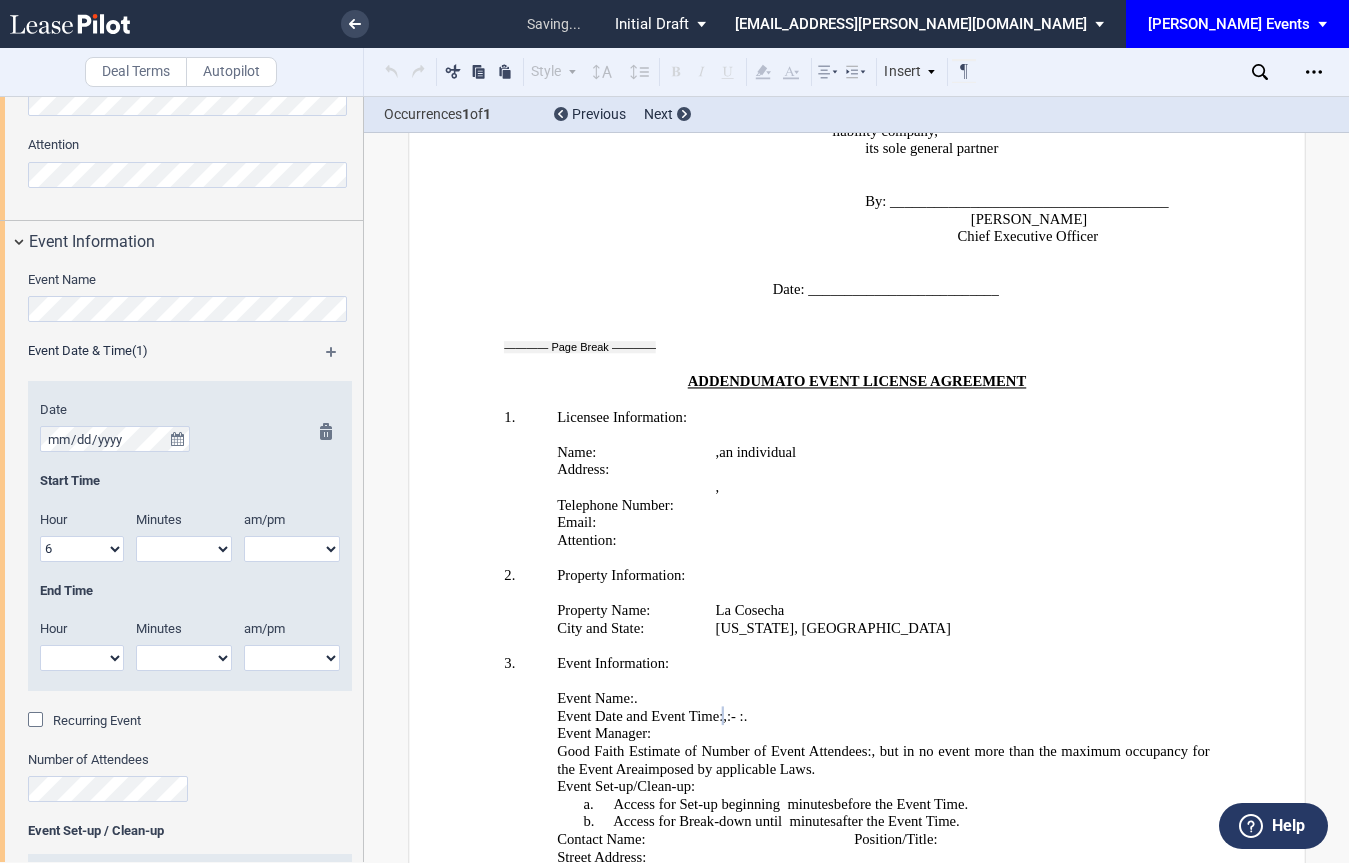 click on "1
2
3
4
5
6
7
8
9
10
11
12" at bounding box center [82, 549] 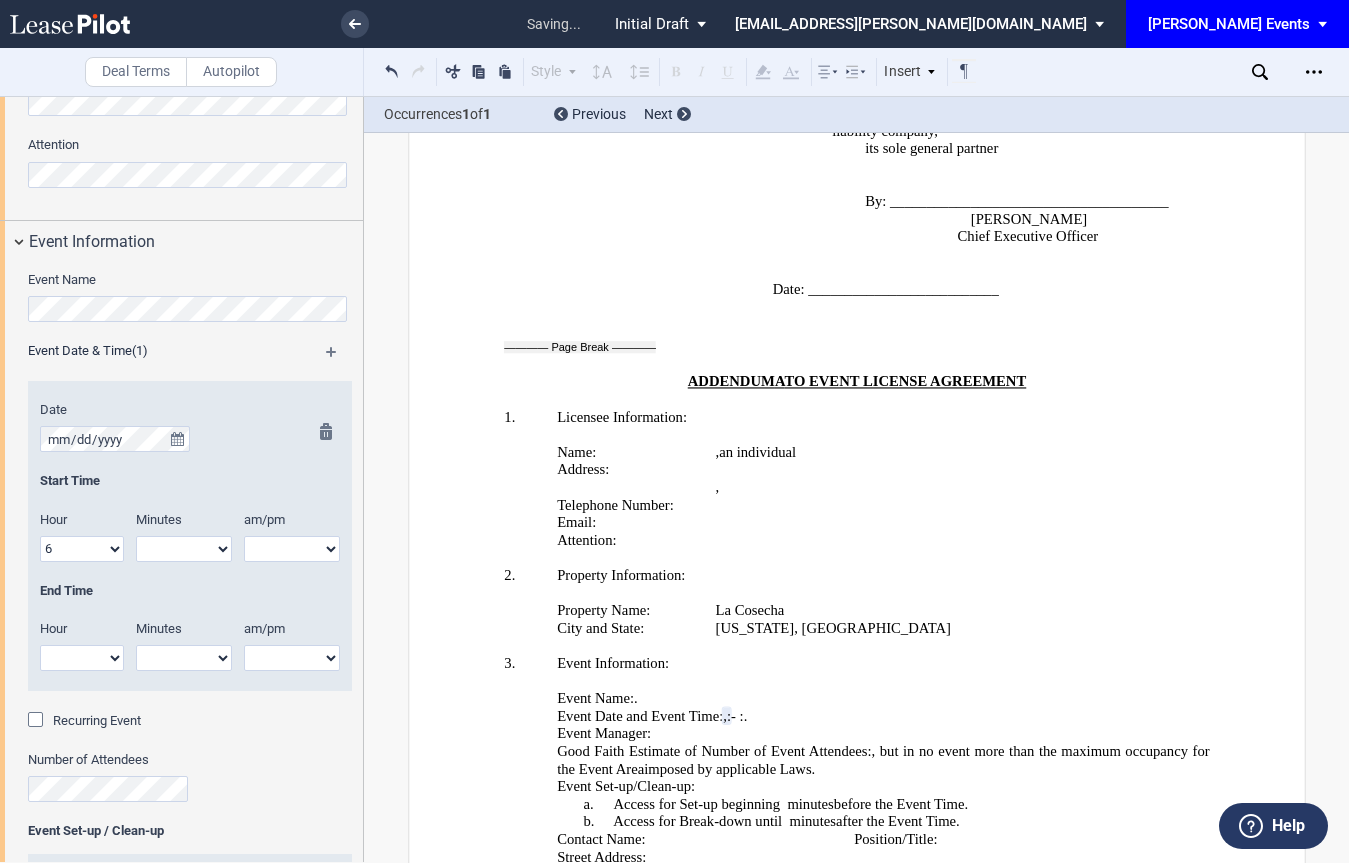 click on "00
05
10
15
20
25
30
35
40
45
50
55" at bounding box center (184, 549) 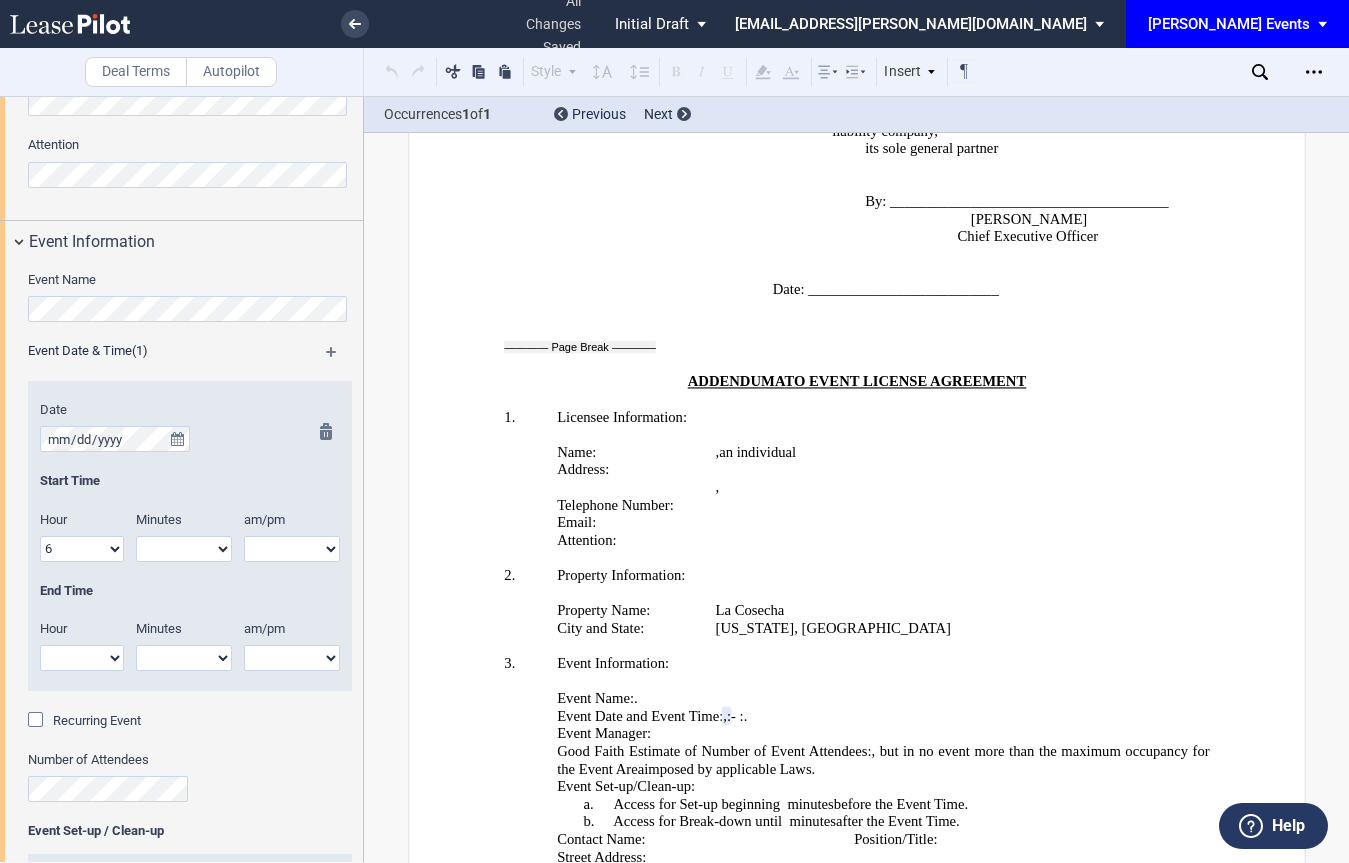 select on "30" 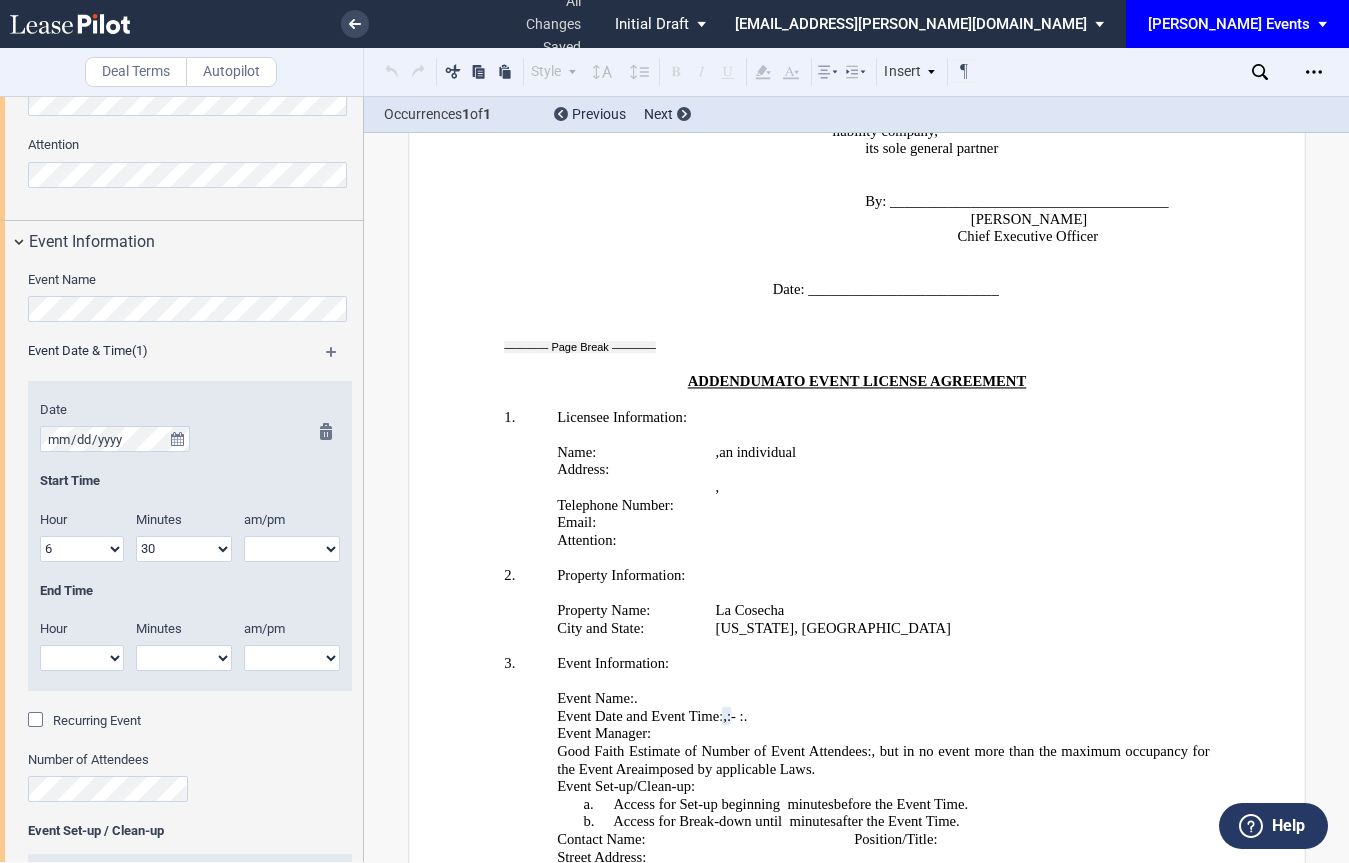 click on "00
05
10
15
20
25
30
35
40
45
50
55" at bounding box center [184, 549] 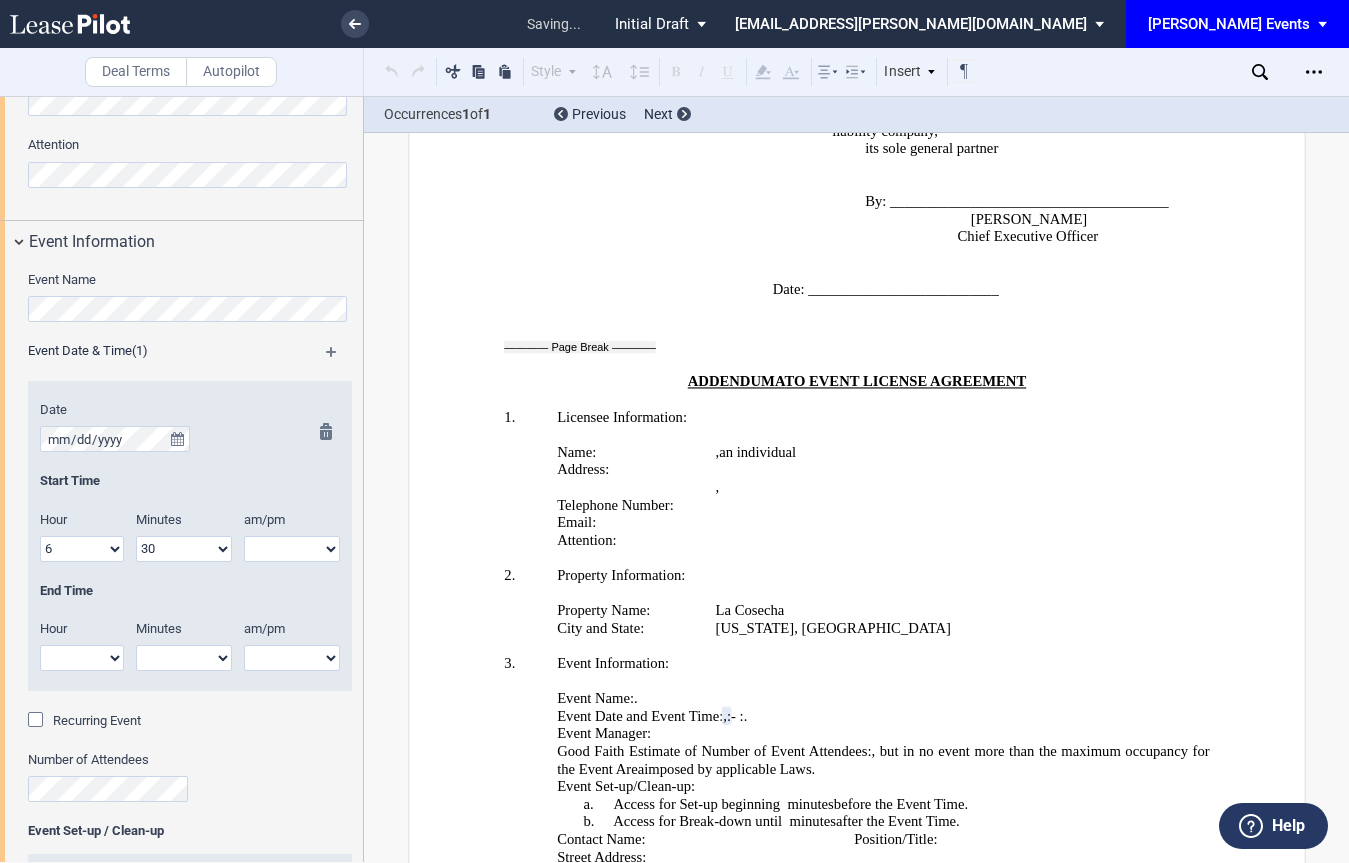 click on "am
pm" at bounding box center [292, 549] 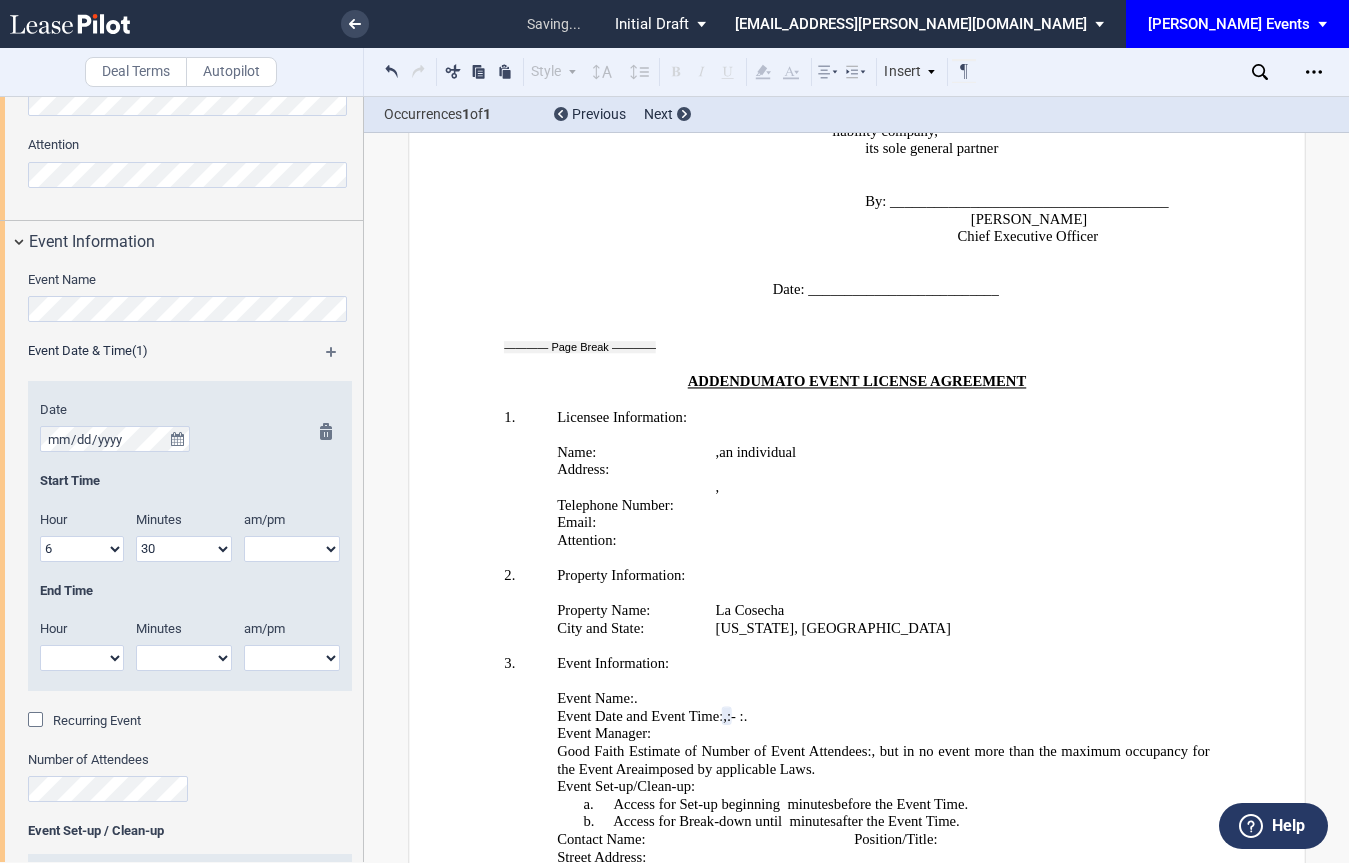 select on "pm" 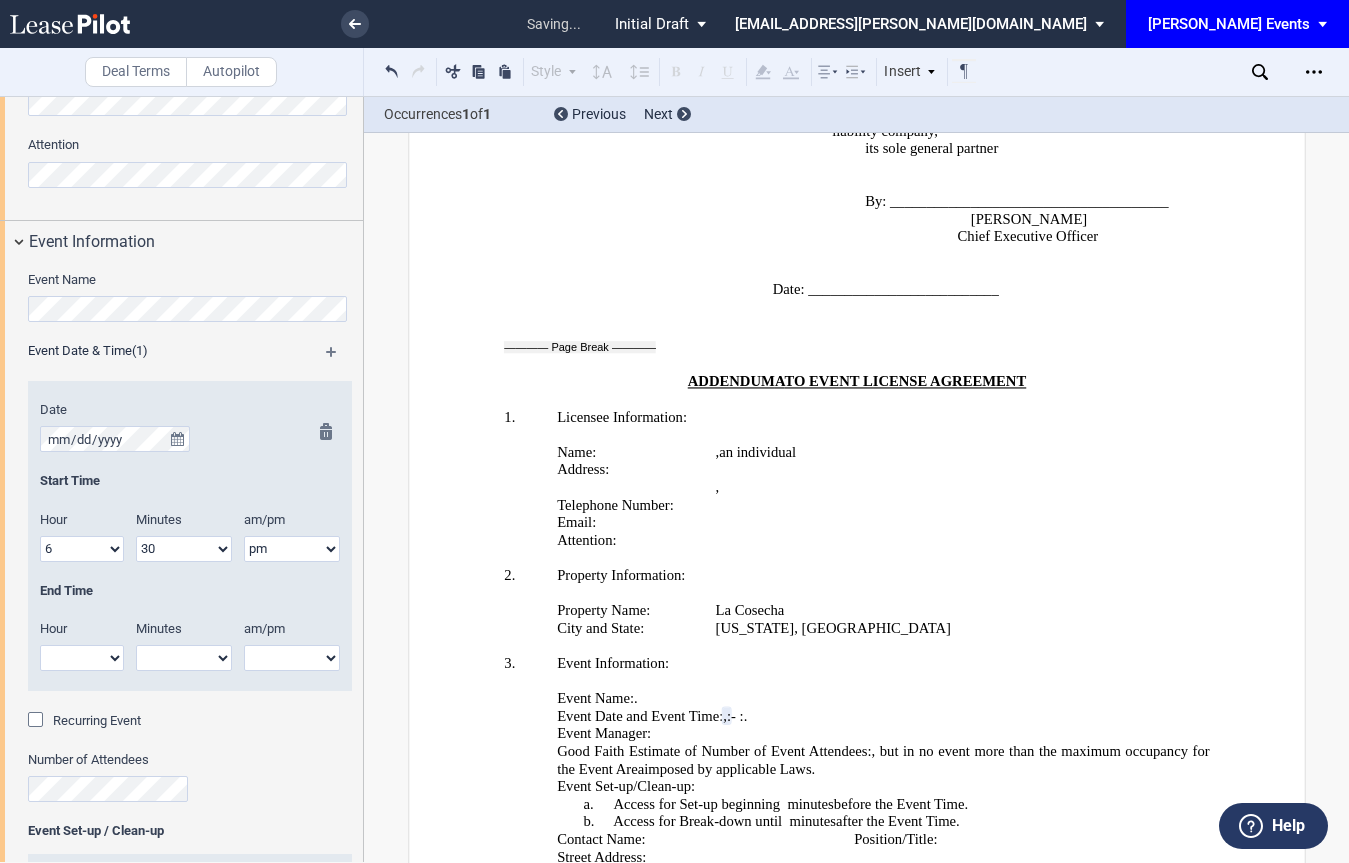 click on "am
pm" at bounding box center [292, 549] 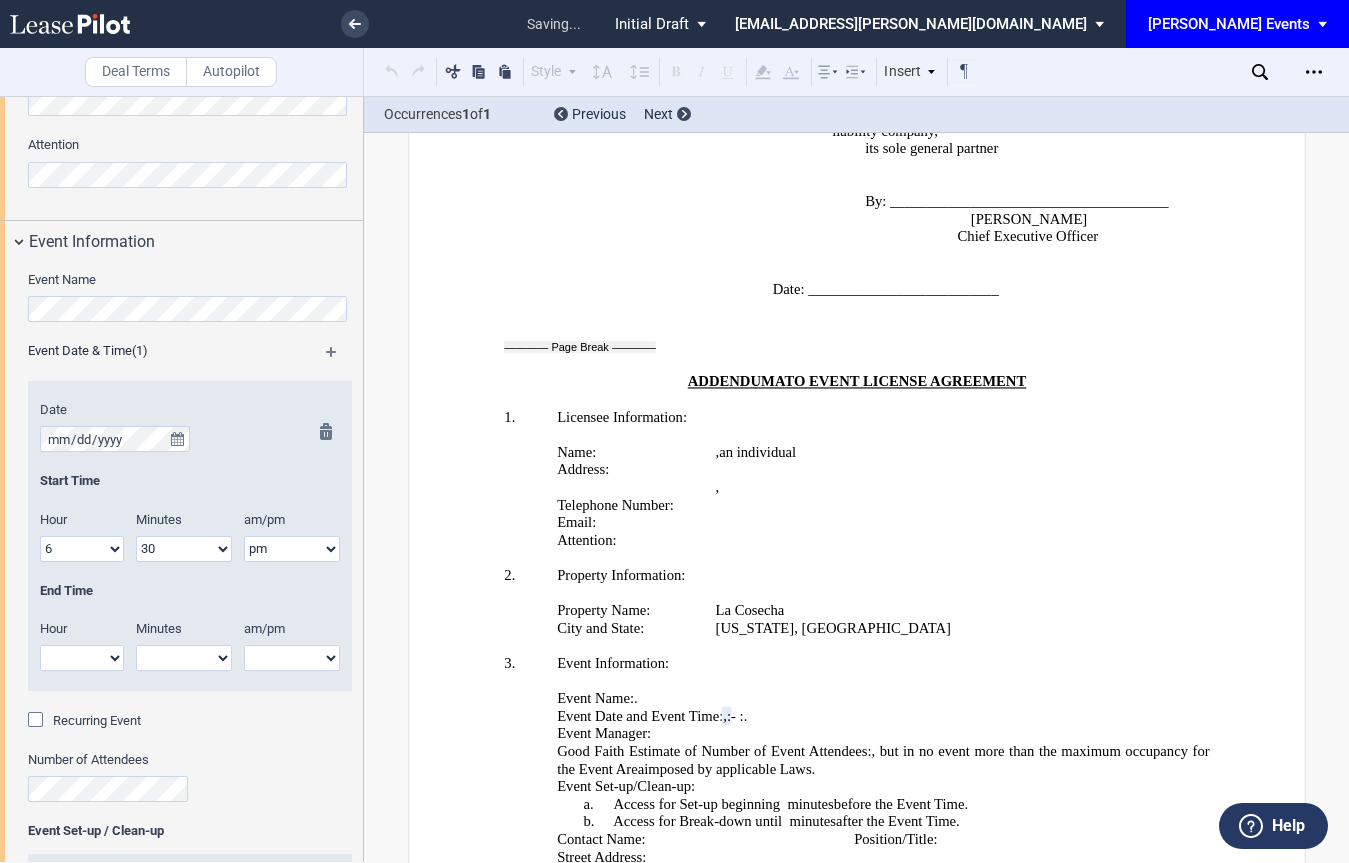 click on "1
2
3
4
5
6
7
8
9
10
11
12" at bounding box center (82, 658) 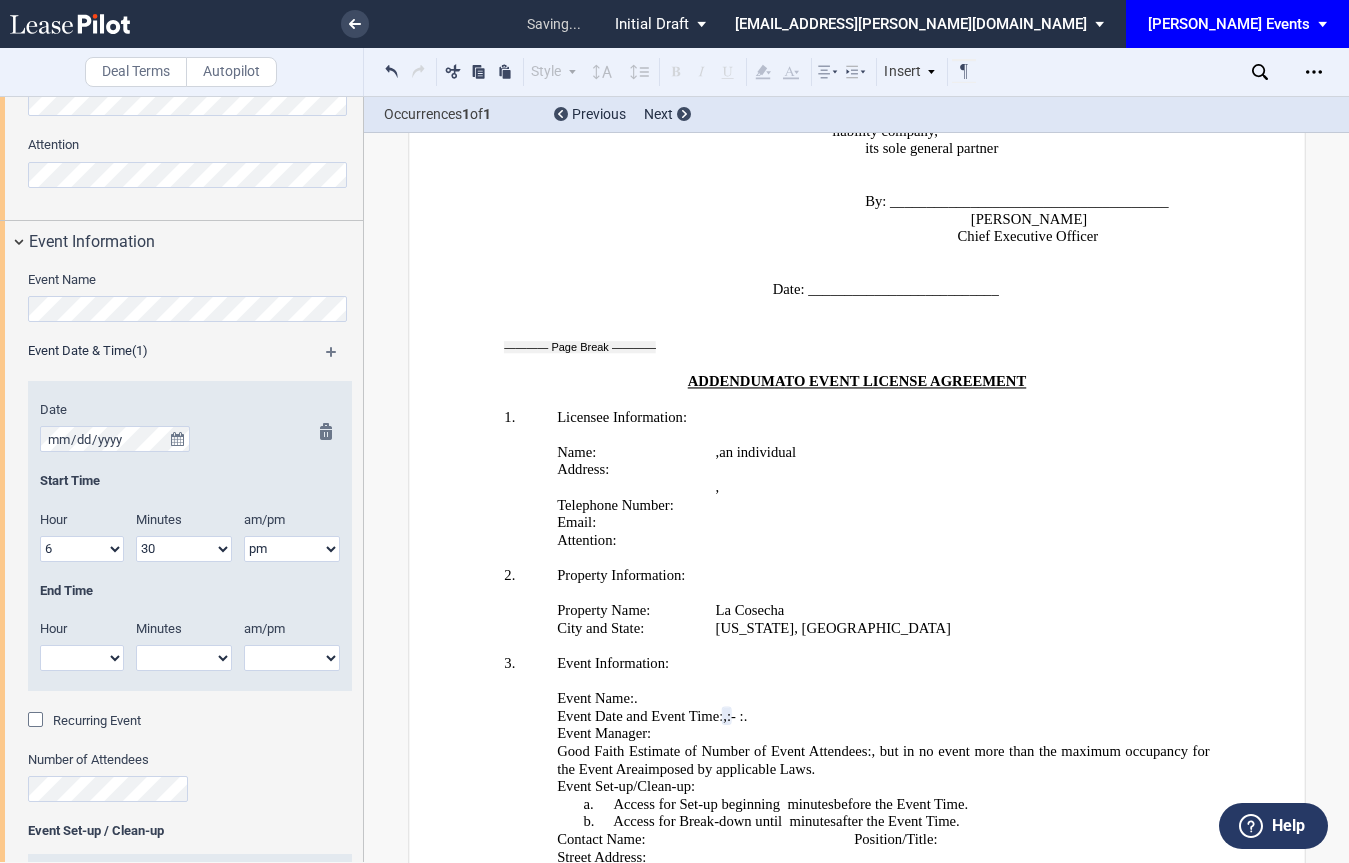 select on "8" 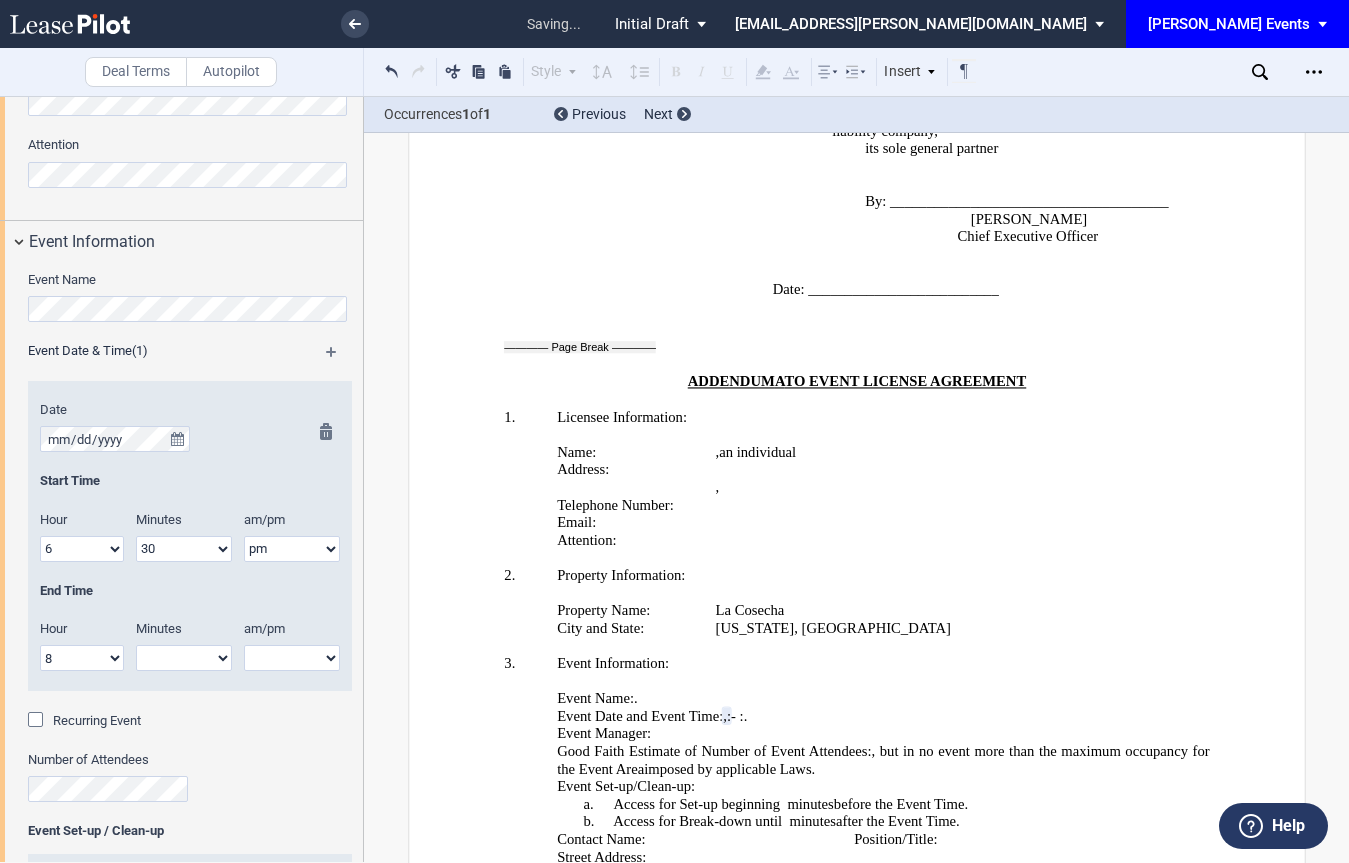 click on "1
2
3
4
5
6
7
8
9
10
11
12" at bounding box center (82, 658) 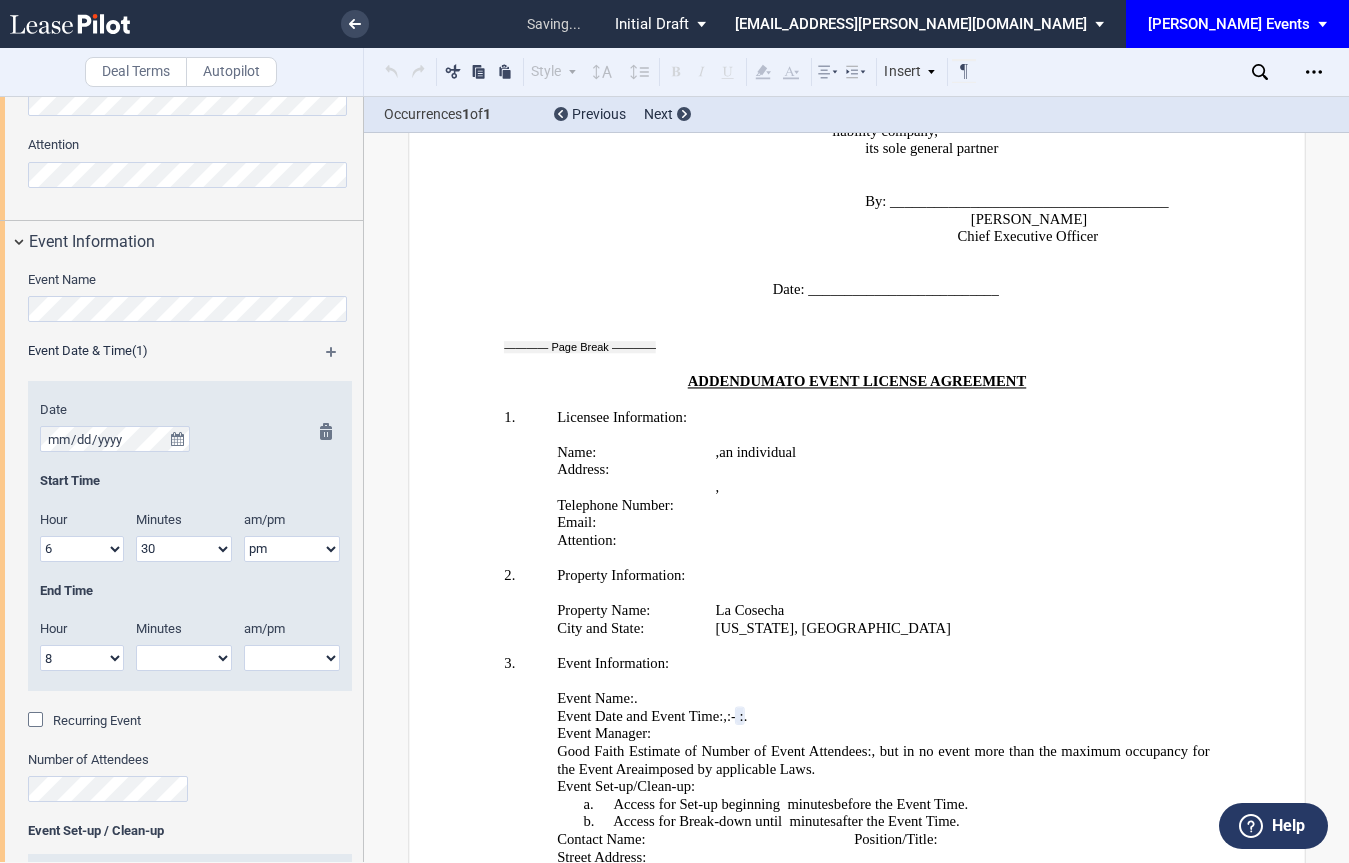 click on "00
05
10
15
20
25
30
35
40
45
50
55" at bounding box center (184, 658) 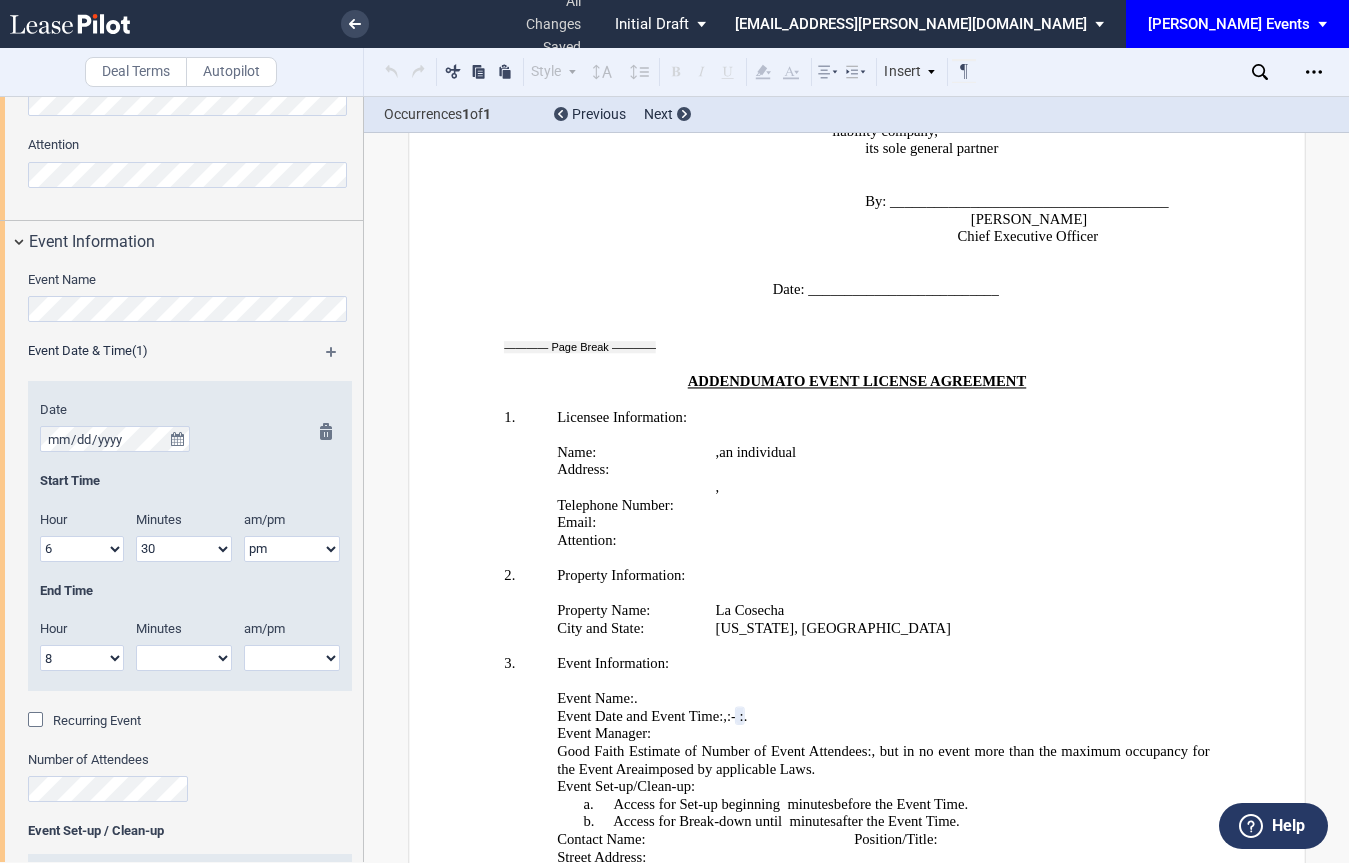 select on "00" 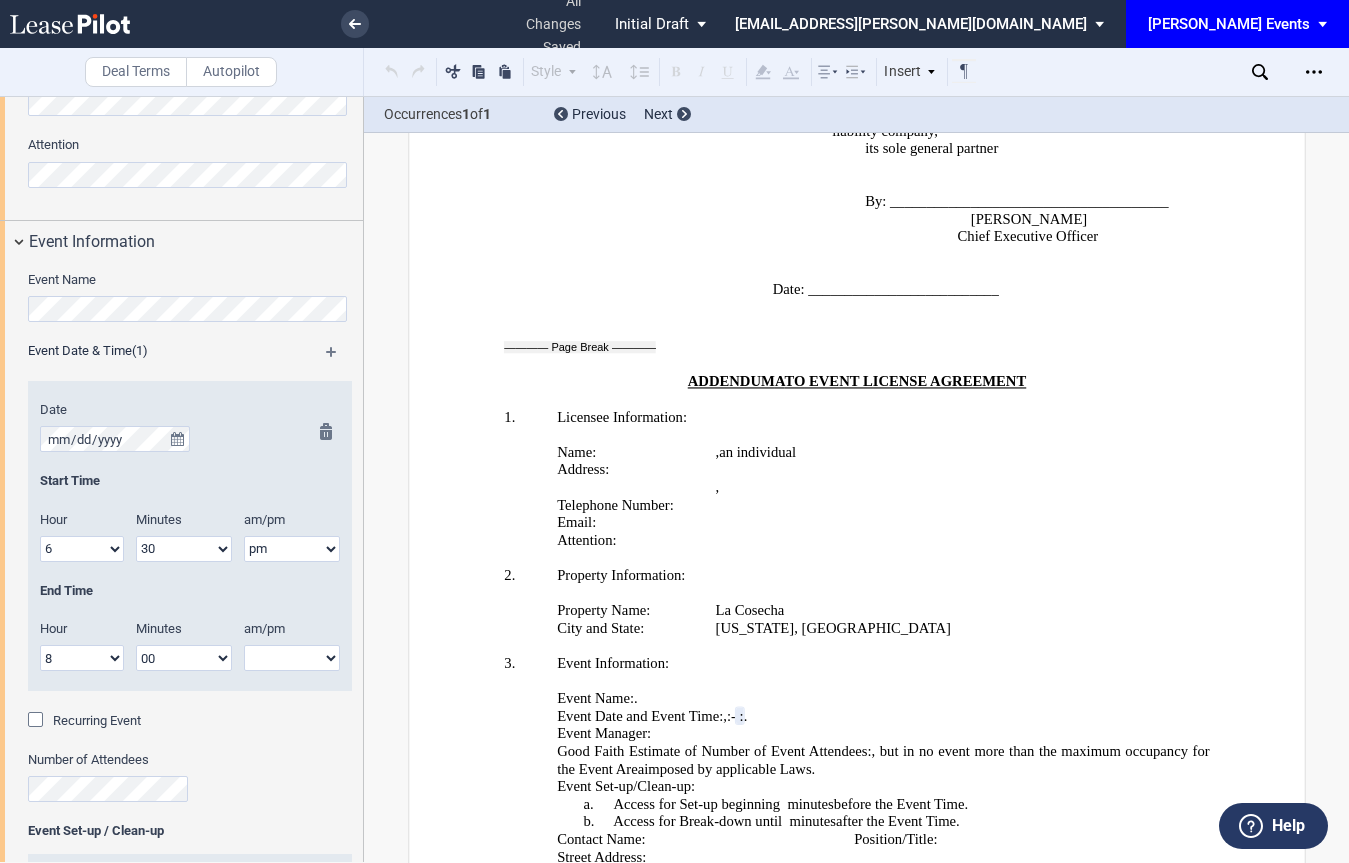 click on "00
05
10
15
20
25
30
35
40
45
50
55" at bounding box center [184, 658] 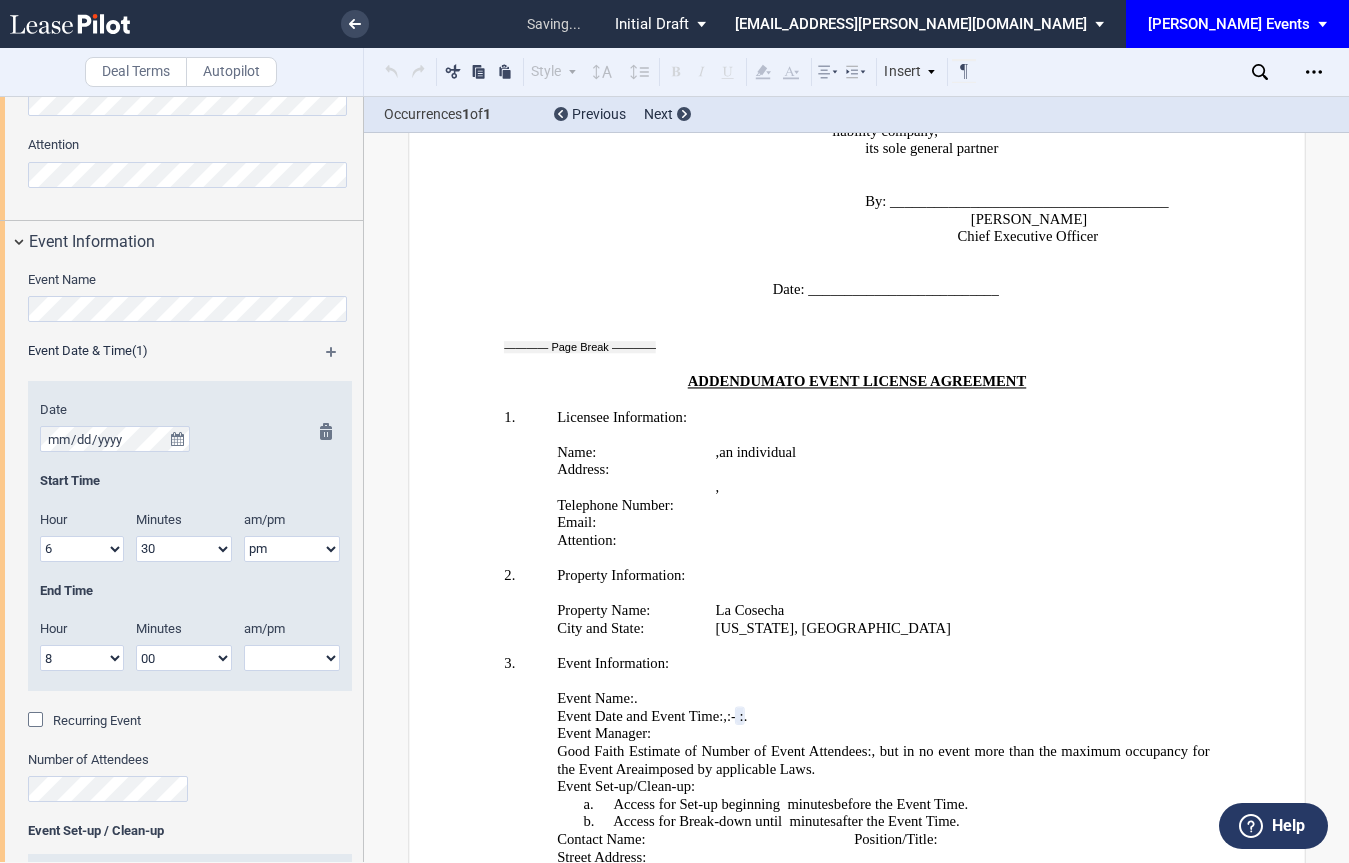 click on "am/pm
am
pm" at bounding box center [298, 655] 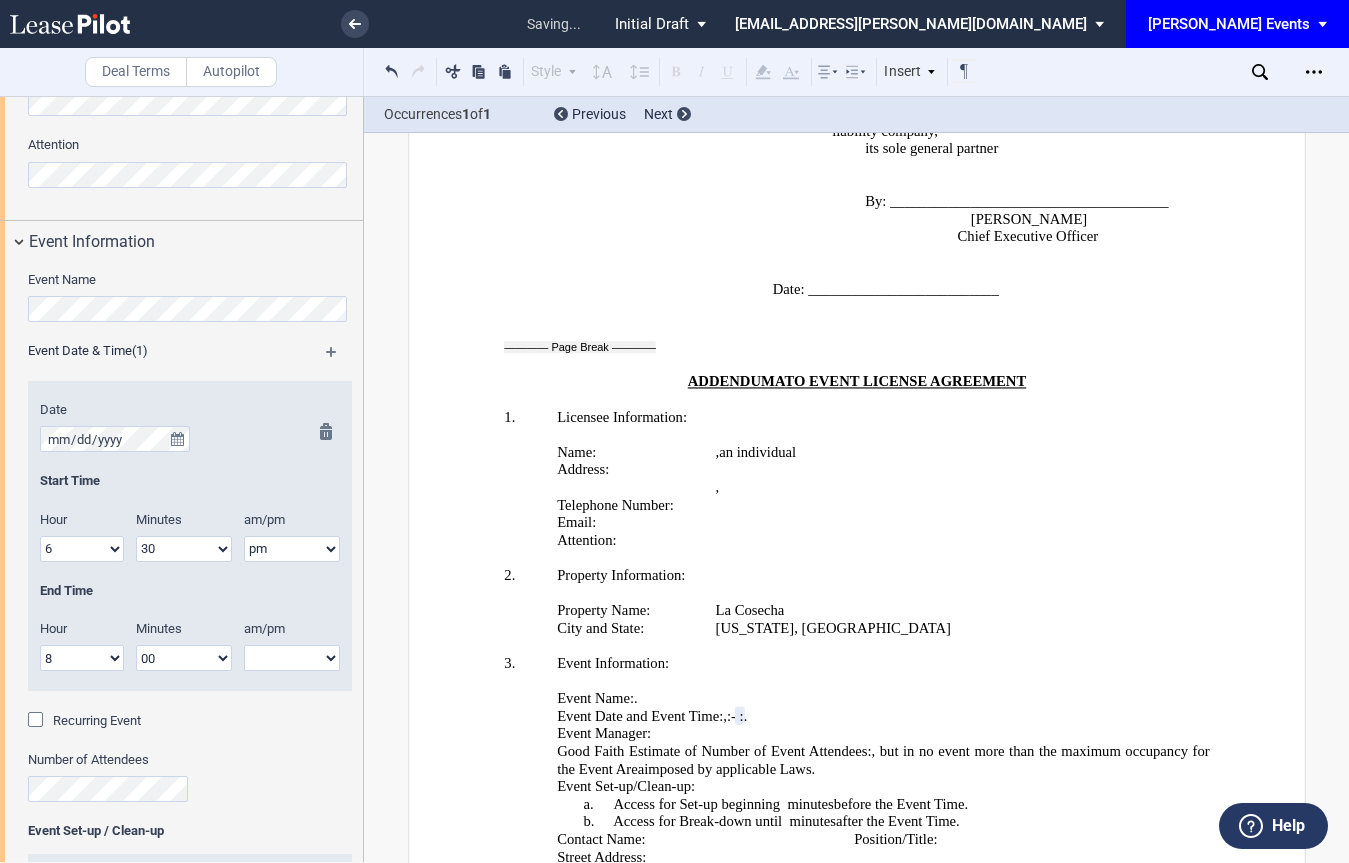 select on "pm" 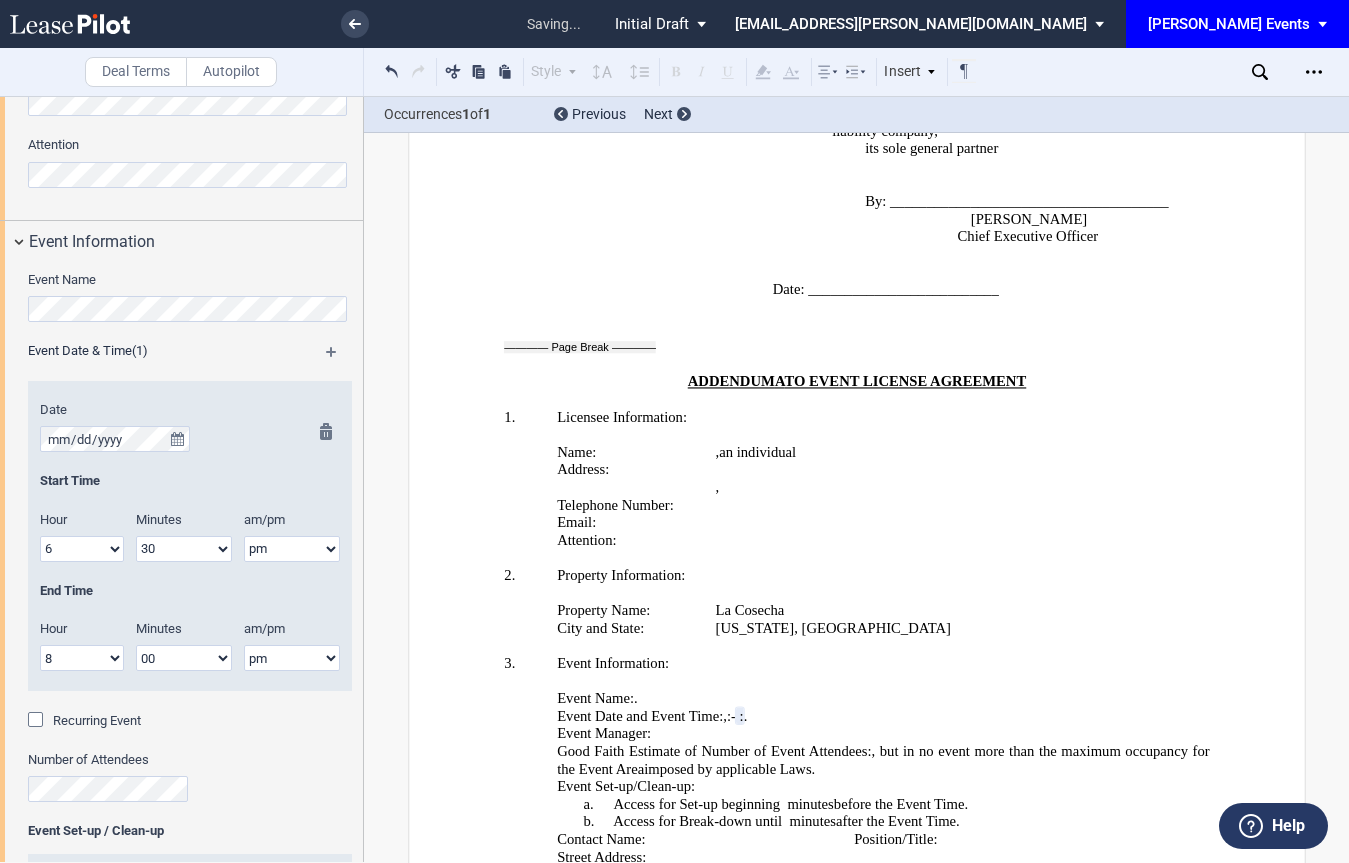 click on "am
pm" at bounding box center [292, 658] 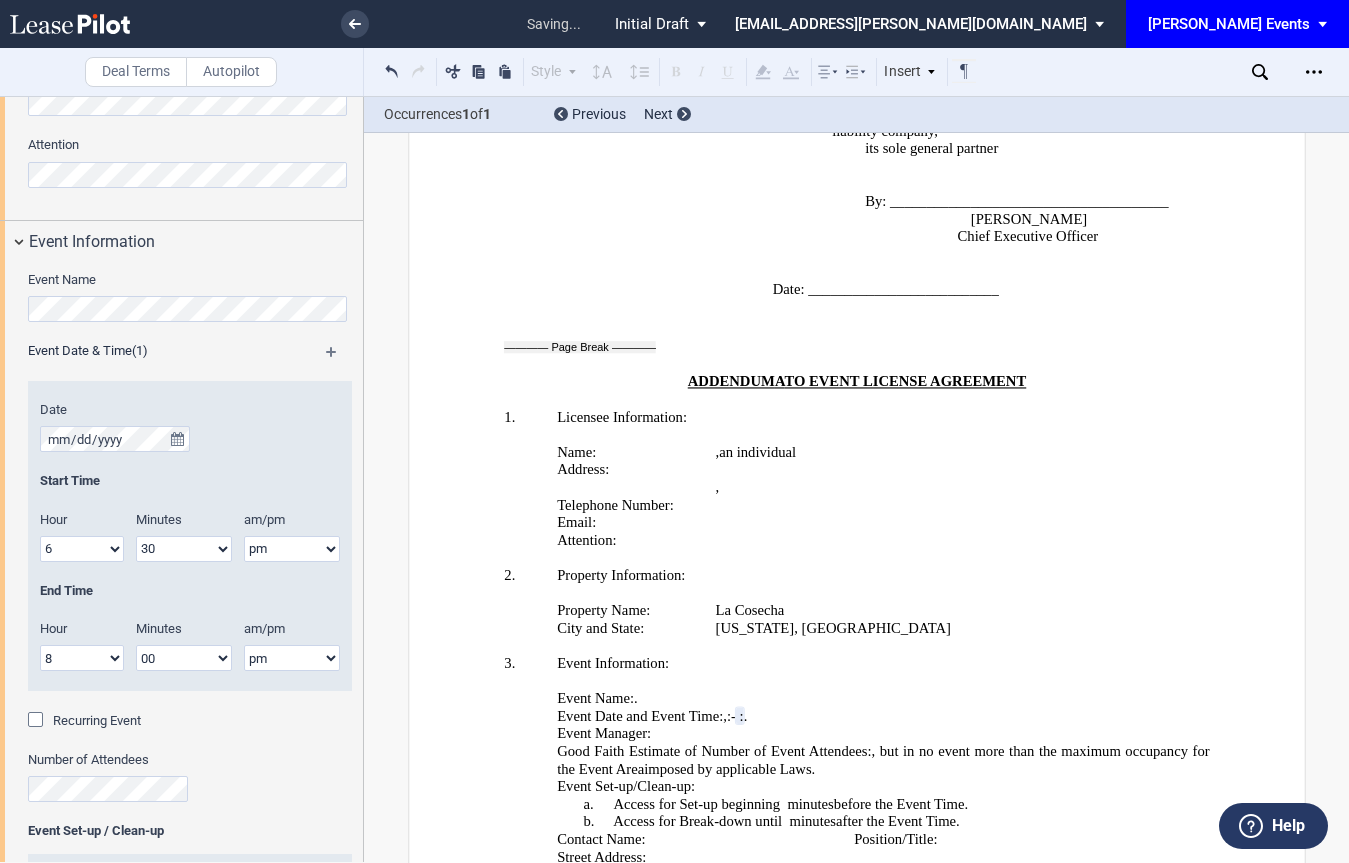 click on "Recurring Event" 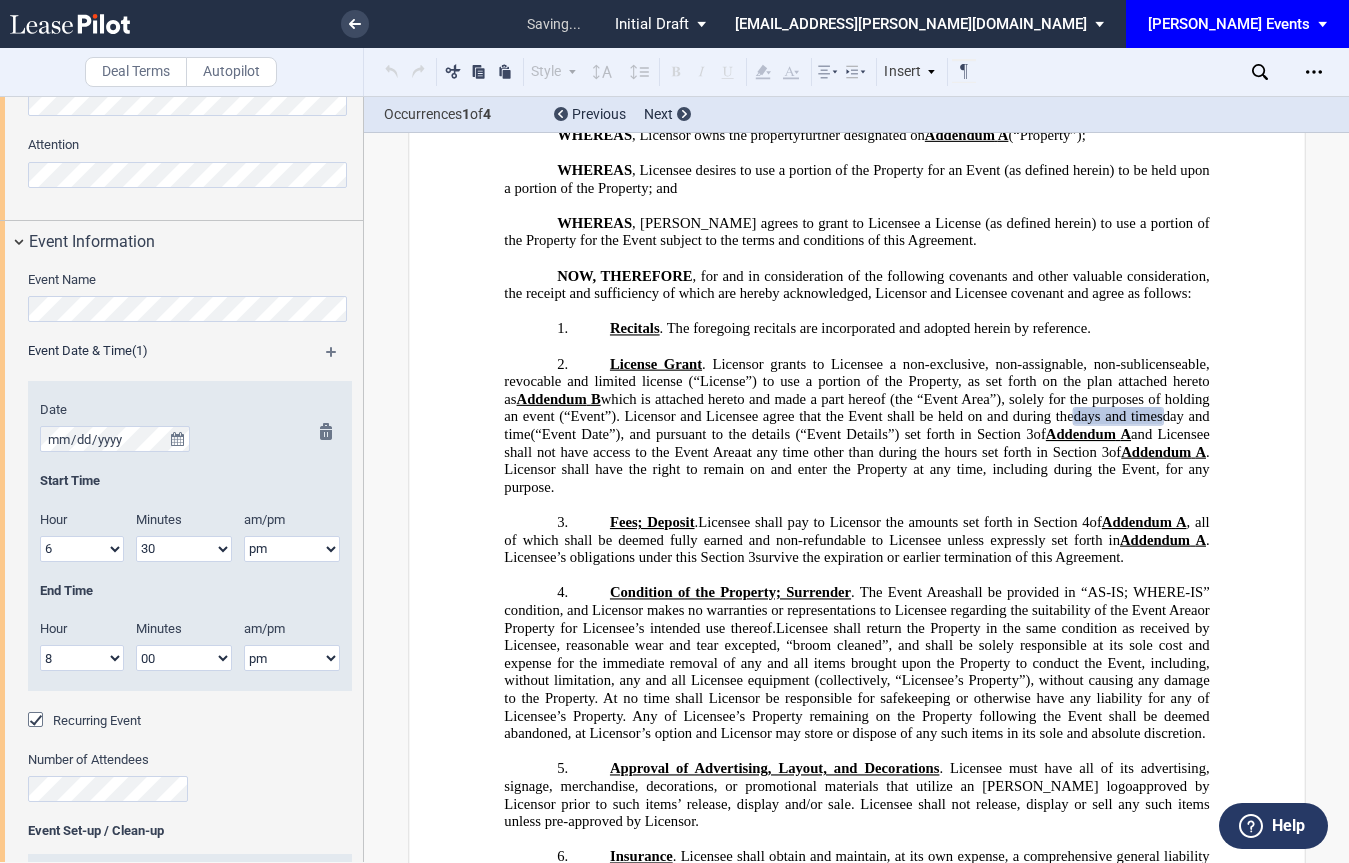 scroll, scrollTop: 358, scrollLeft: 0, axis: vertical 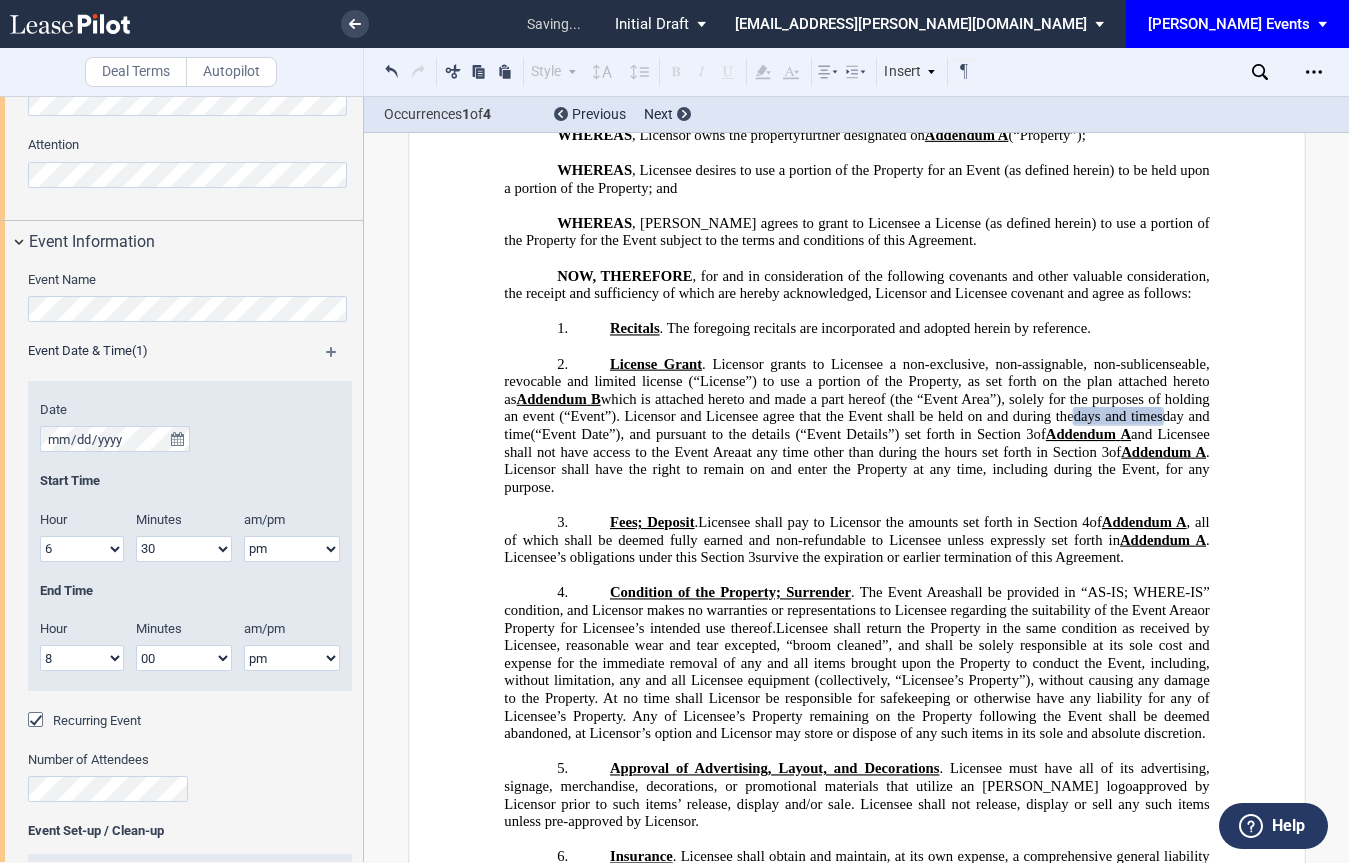 drag, startPoint x: 363, startPoint y: 481, endPoint x: 362, endPoint y: 520, distance: 39.012817 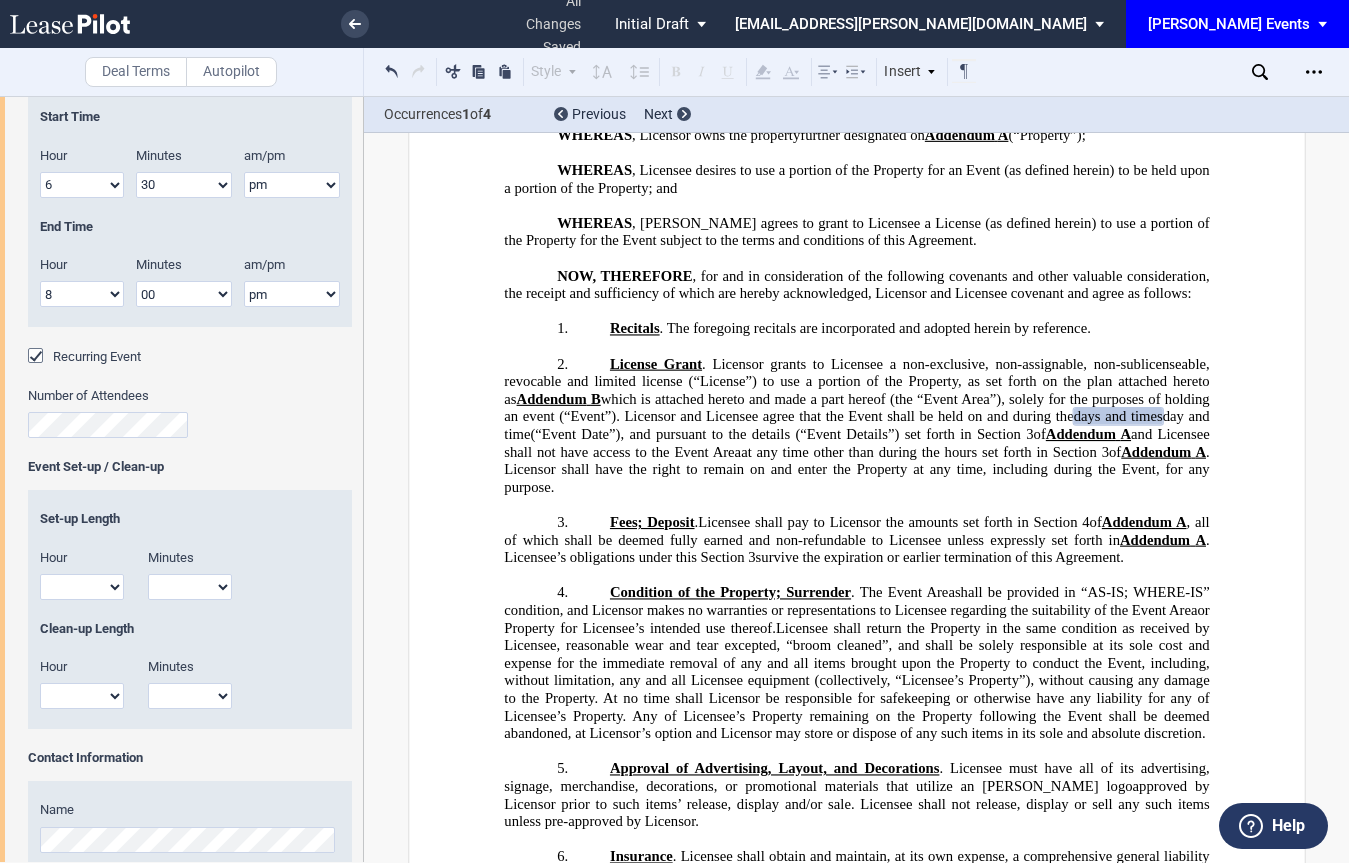 scroll, scrollTop: 1555, scrollLeft: 0, axis: vertical 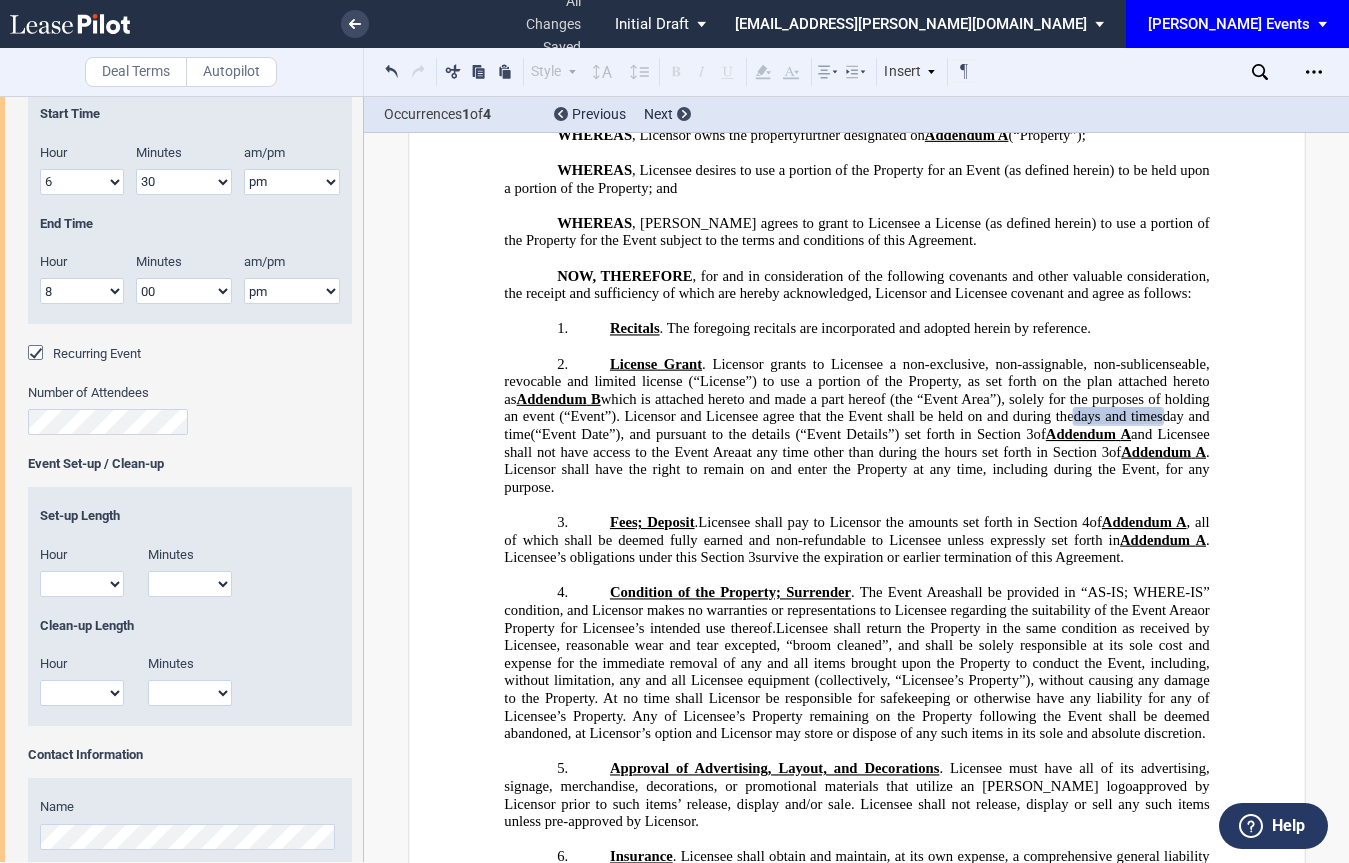 click on "Number of Attendees" 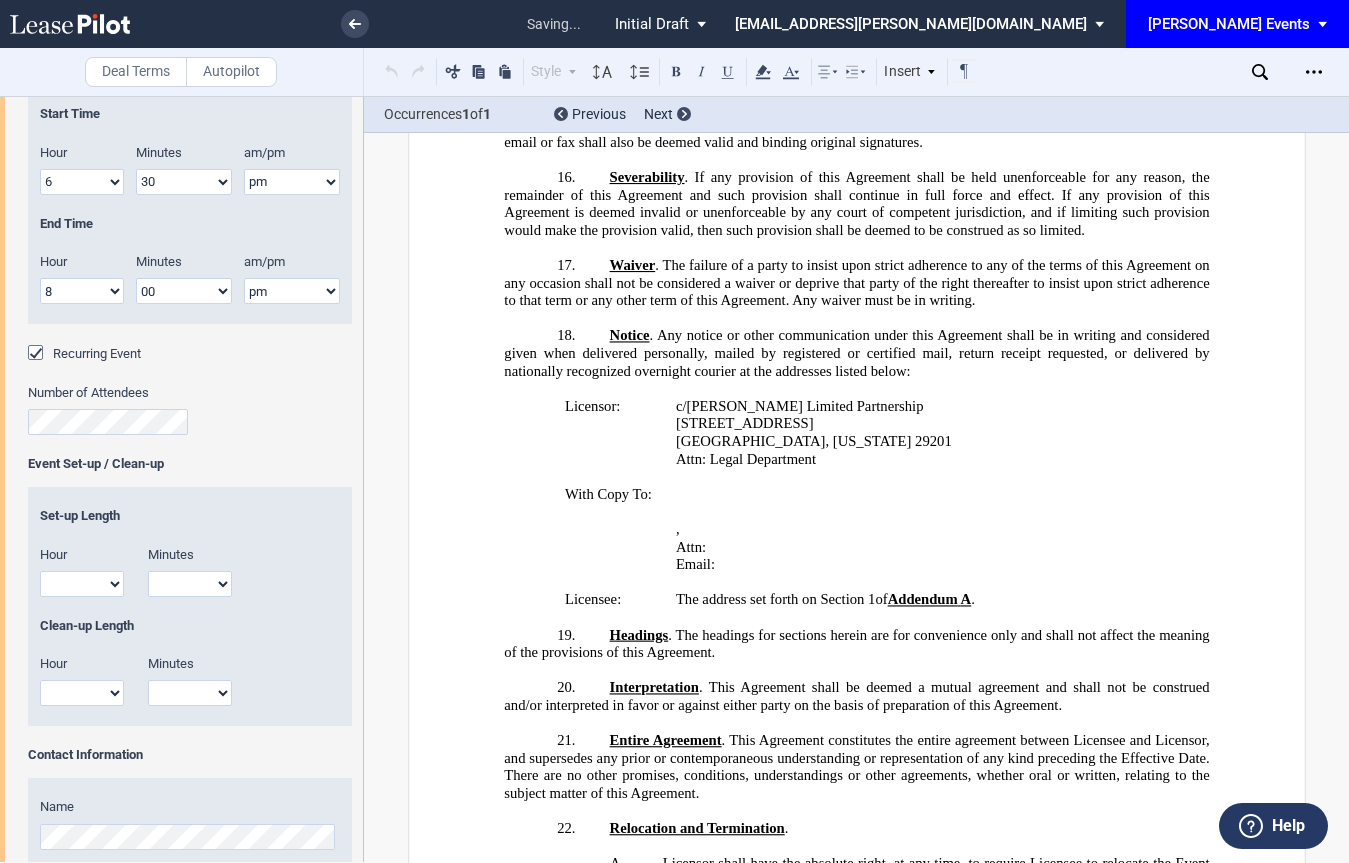 scroll, scrollTop: 3935, scrollLeft: 0, axis: vertical 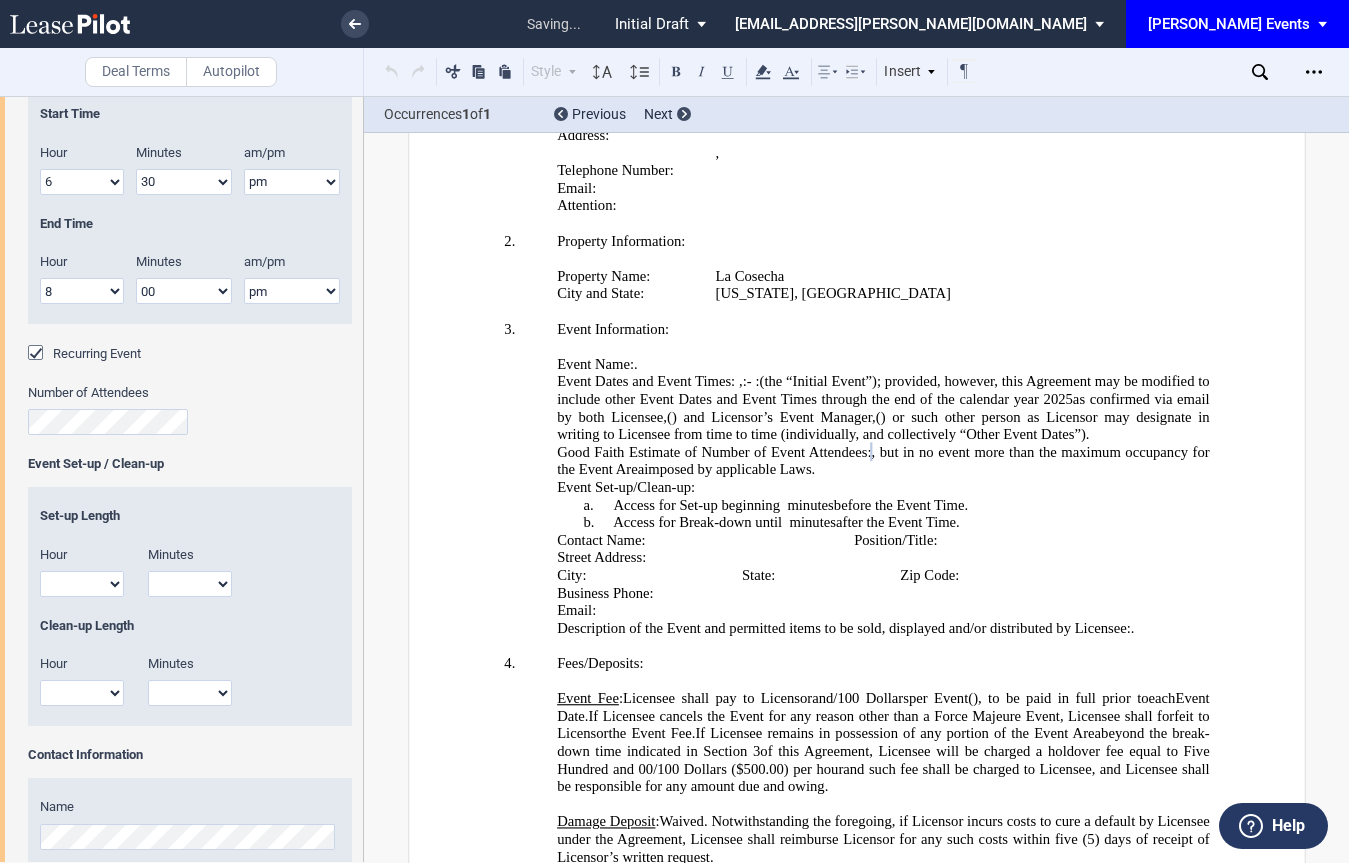 click on "1
2
3
4
5
6
7
8
9
10
11
12" at bounding box center (82, 584) 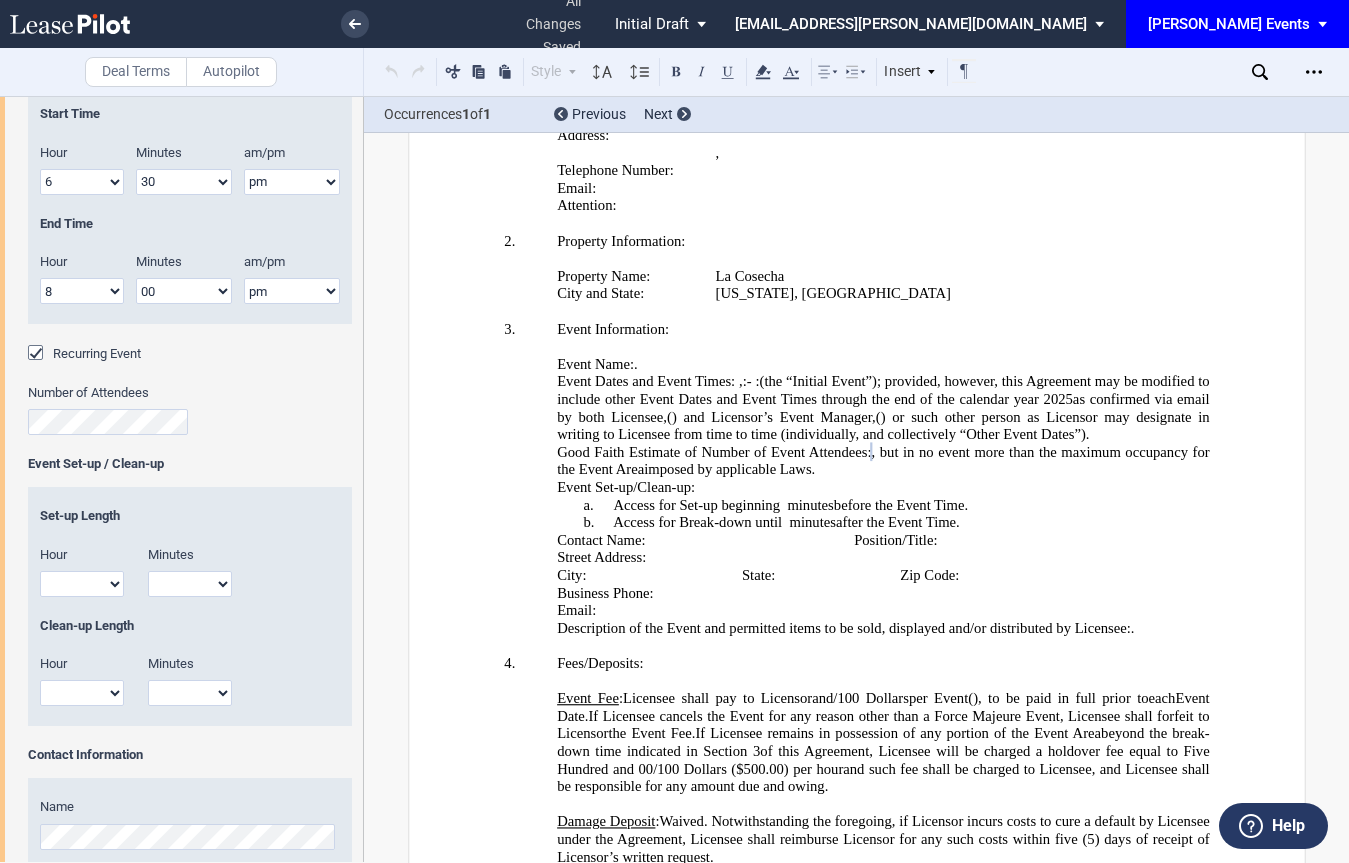 select on "1" 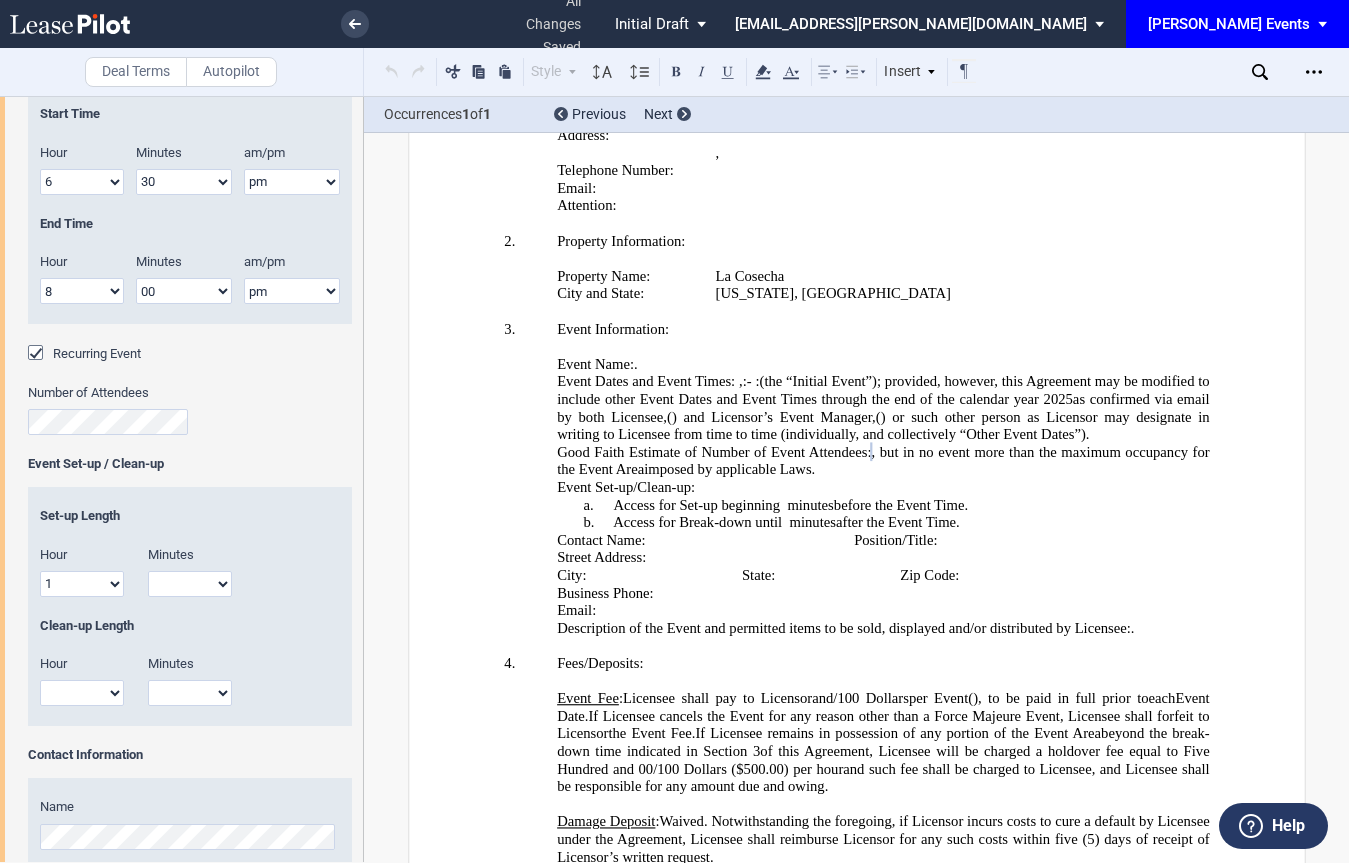 click on "1
2
3
4
5
6
7
8
9
10
11
12" at bounding box center [82, 584] 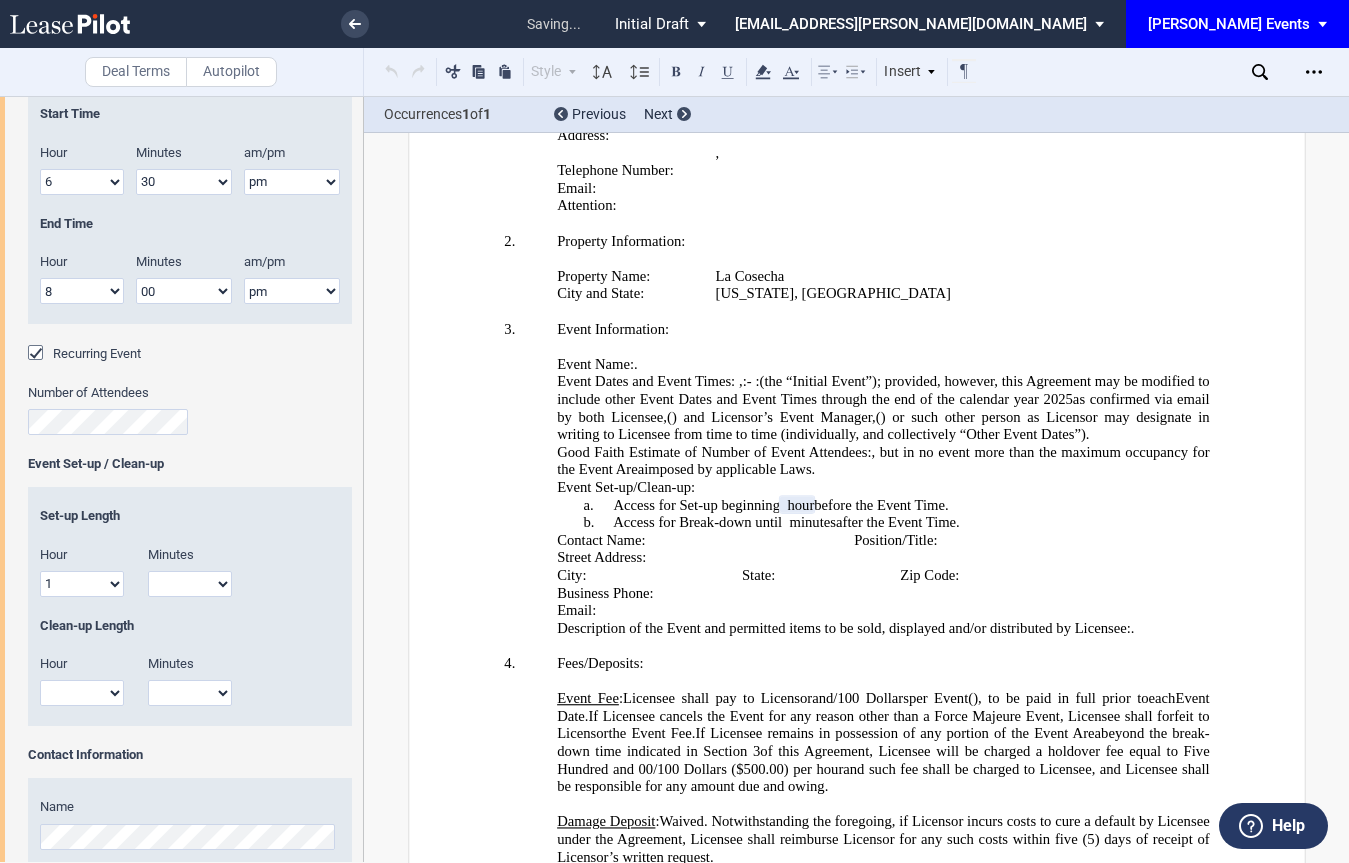 click on "00
15
30
45" at bounding box center [190, 584] 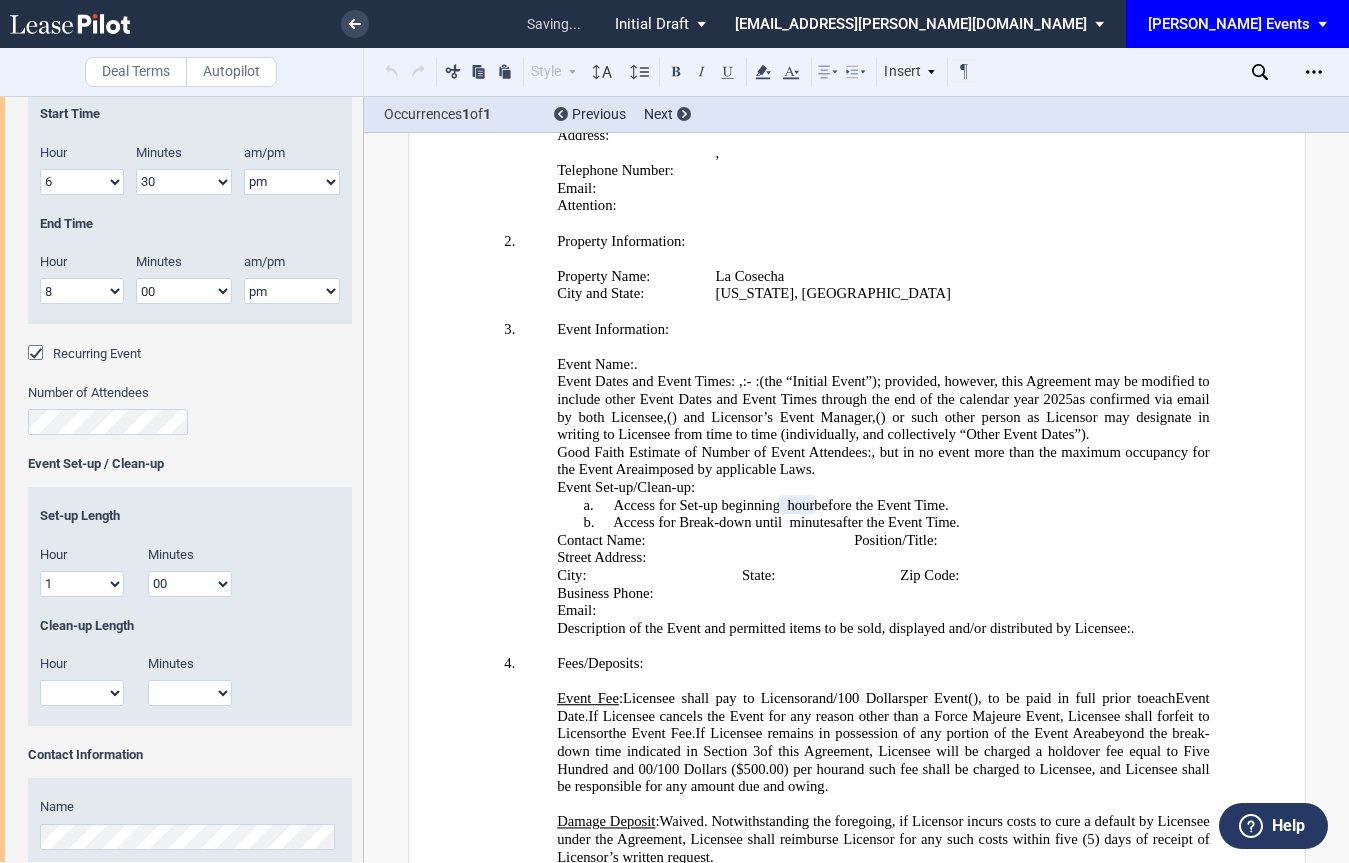 click on "00
15
30
45" at bounding box center (190, 584) 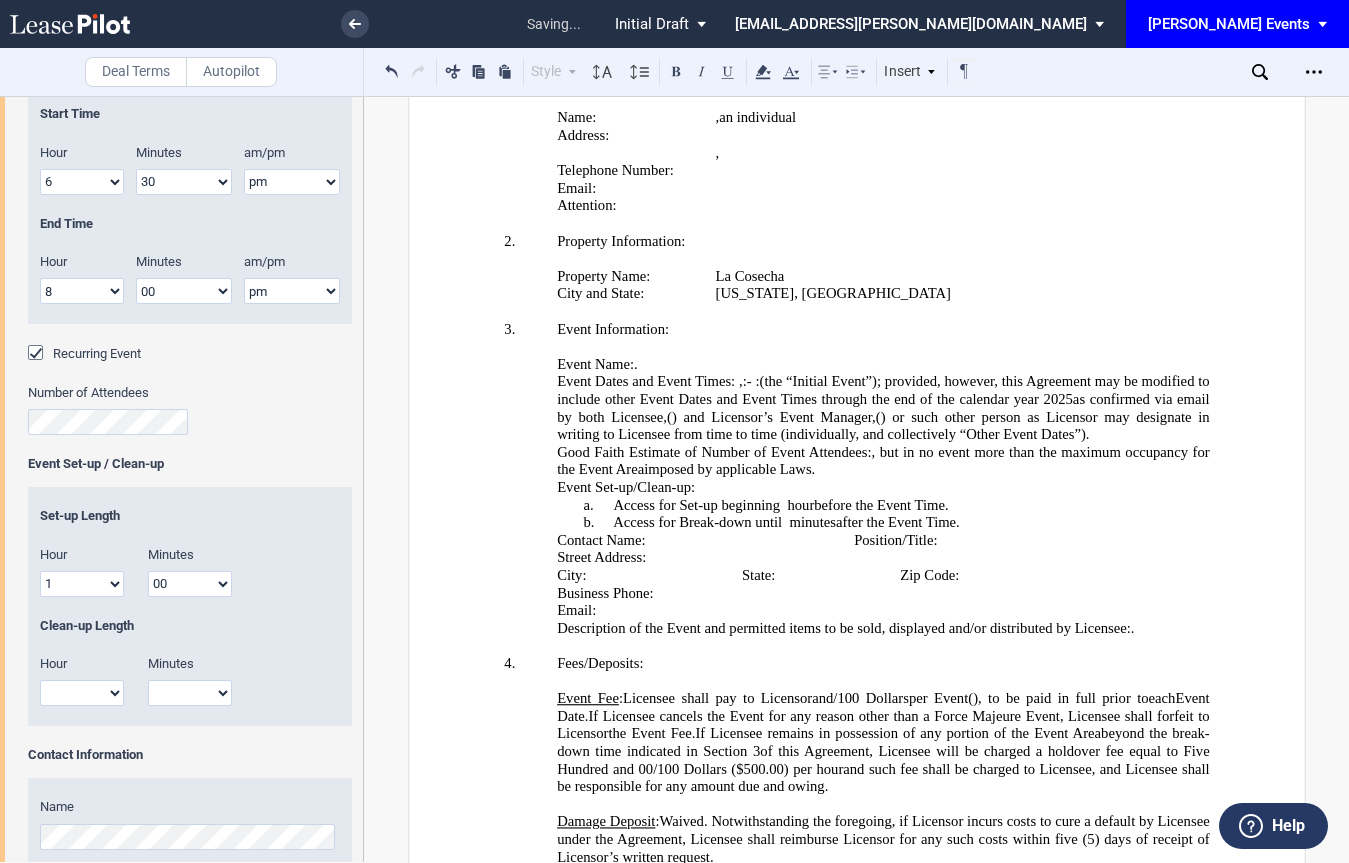 click on "Hour
1
2
3
4
5
6
7
8
9
10
11
12" at bounding box center [82, 690] 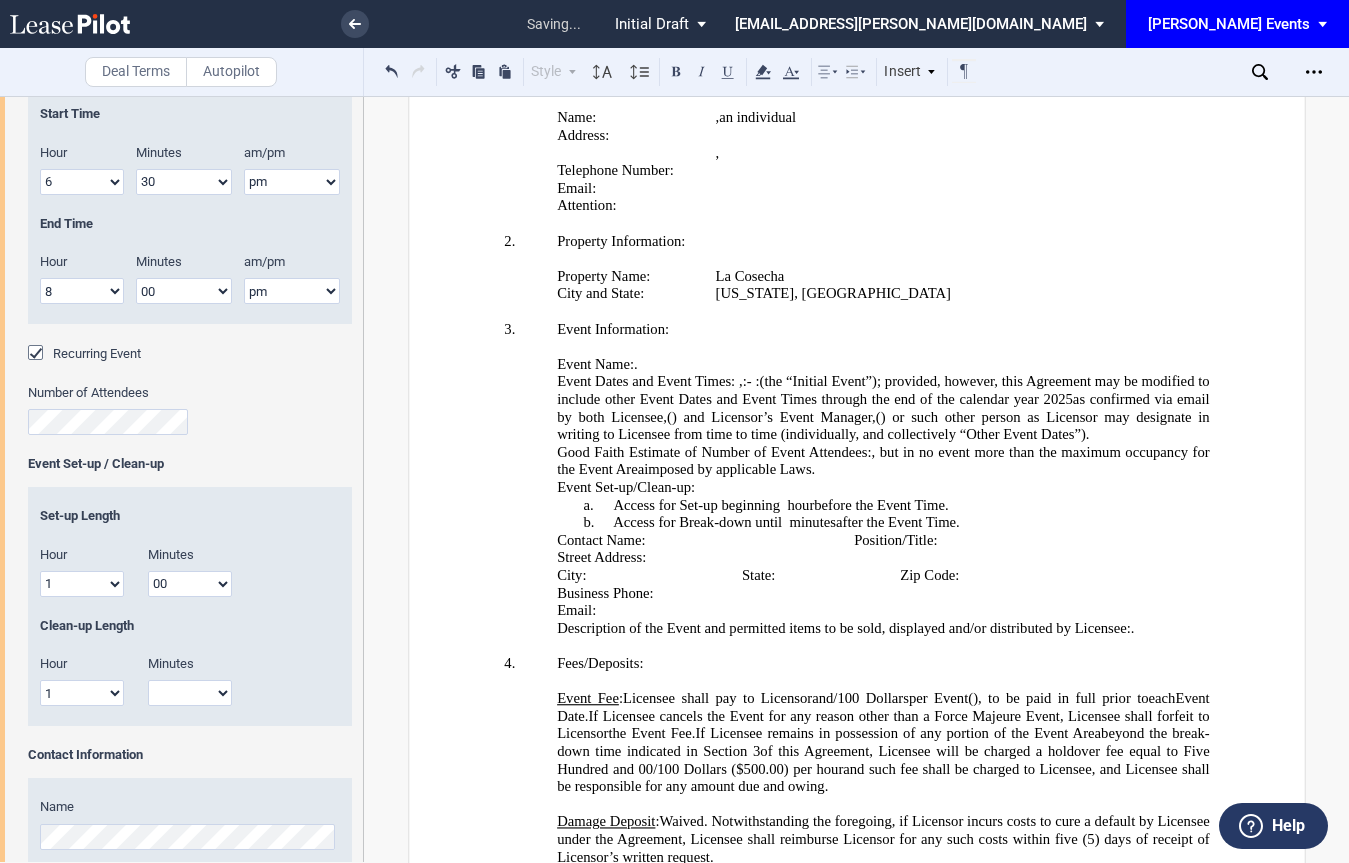 click on "1
2
3
4
5
6
7
8
9
10
11
12" at bounding box center [82, 693] 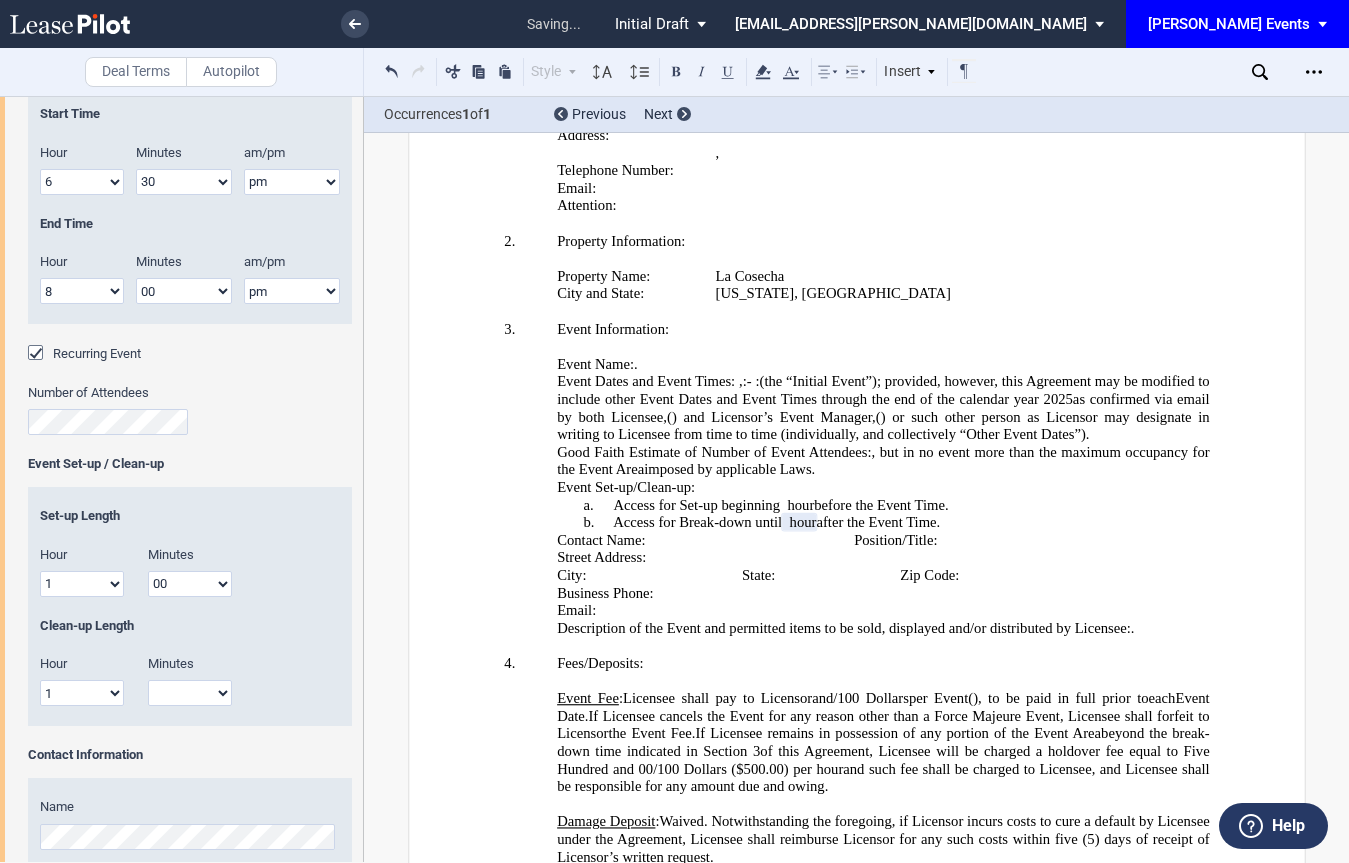 click on "Minutes
00
15
30
45" at bounding box center (190, 690) 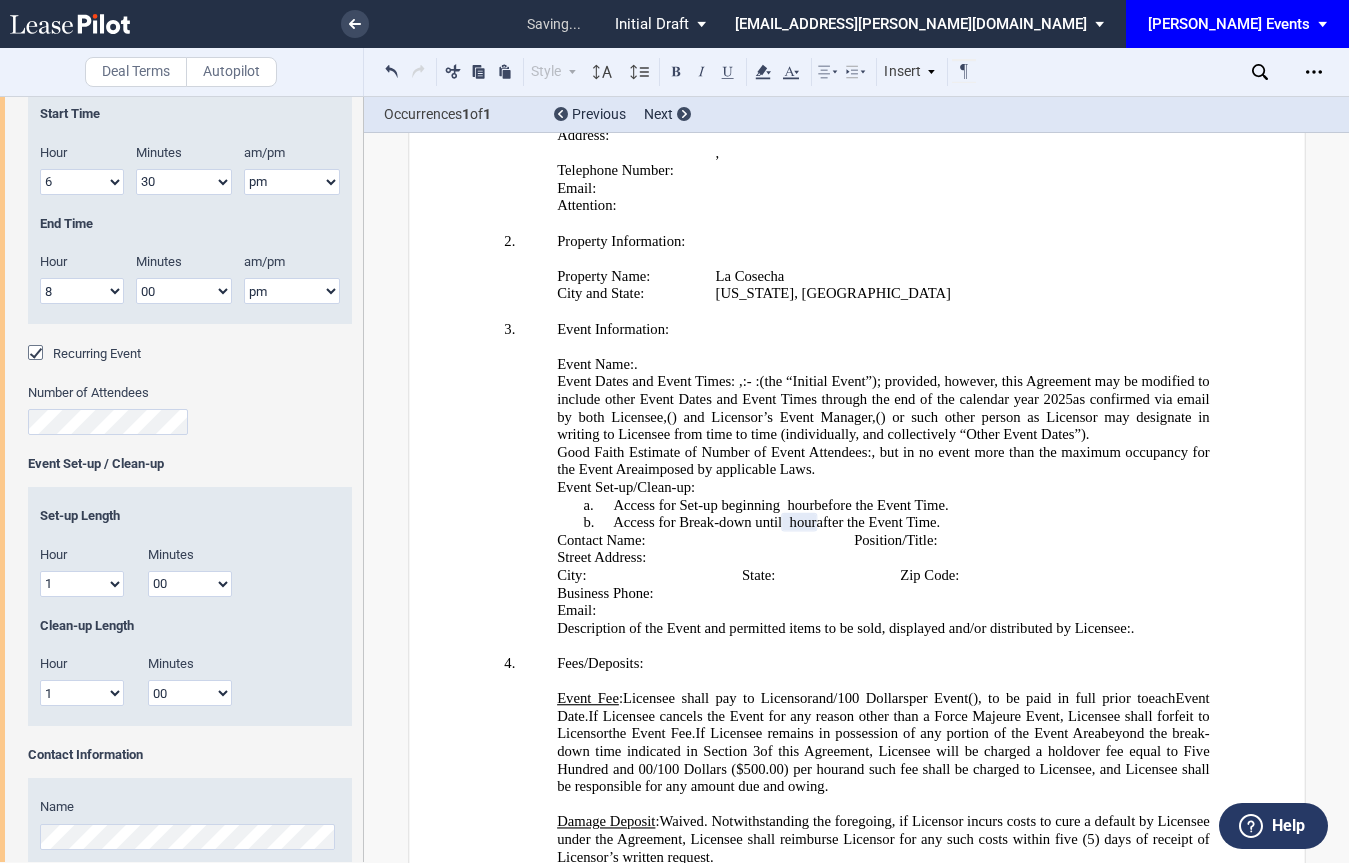 click on "00
15
30
45" at bounding box center (190, 693) 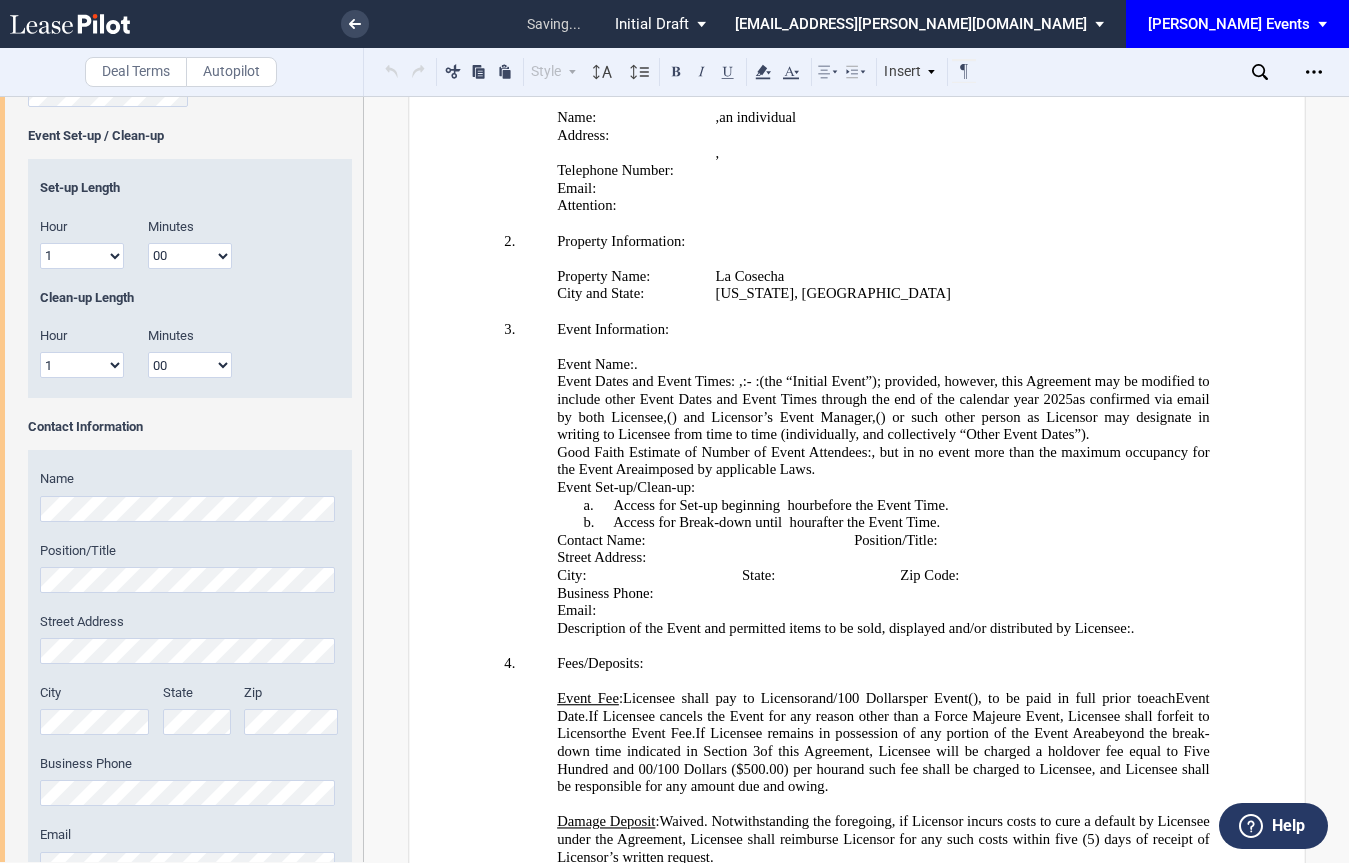 scroll, scrollTop: 1942, scrollLeft: 0, axis: vertical 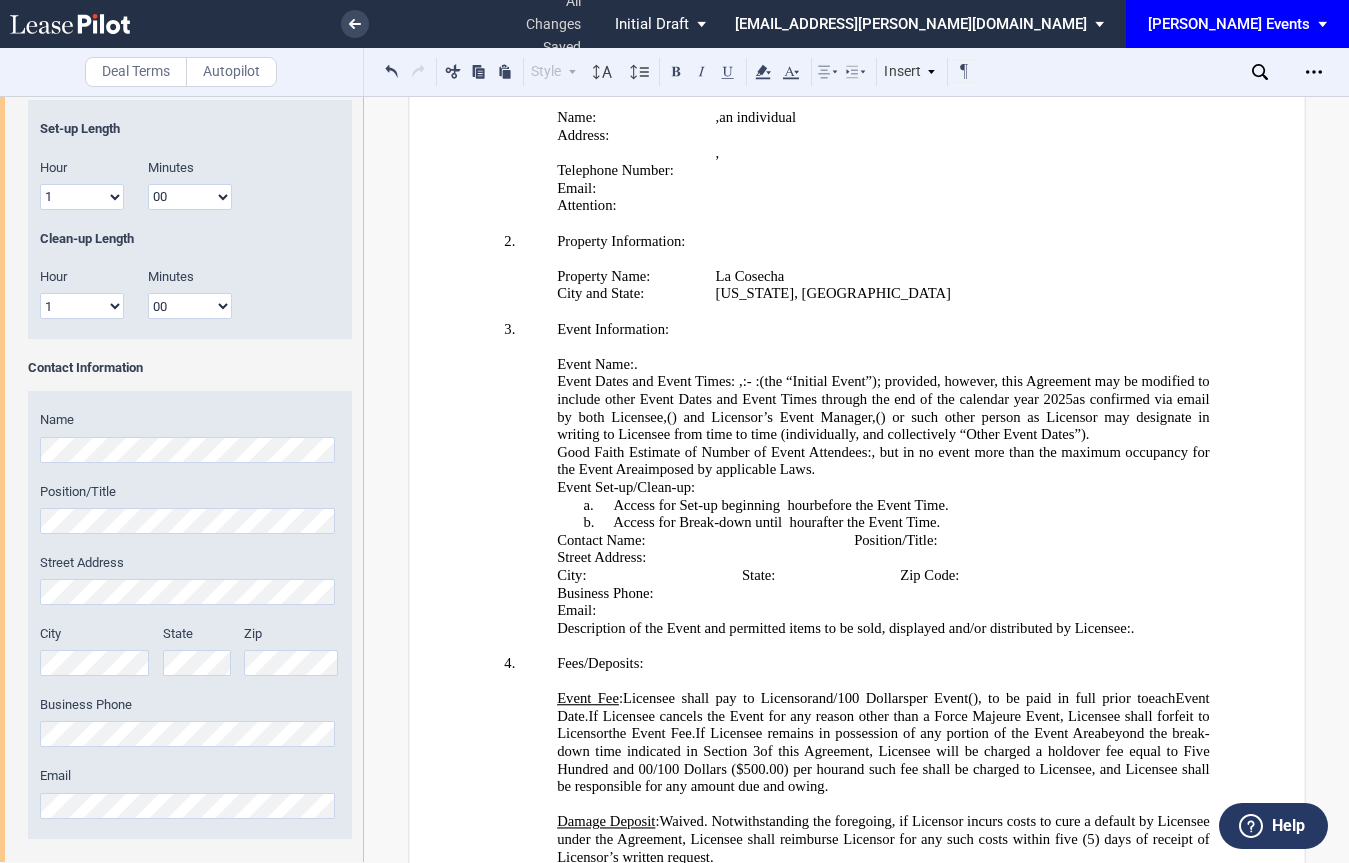 click on "Name
Position/Title
Street Address
City
State
Zip" at bounding box center (190, 614) 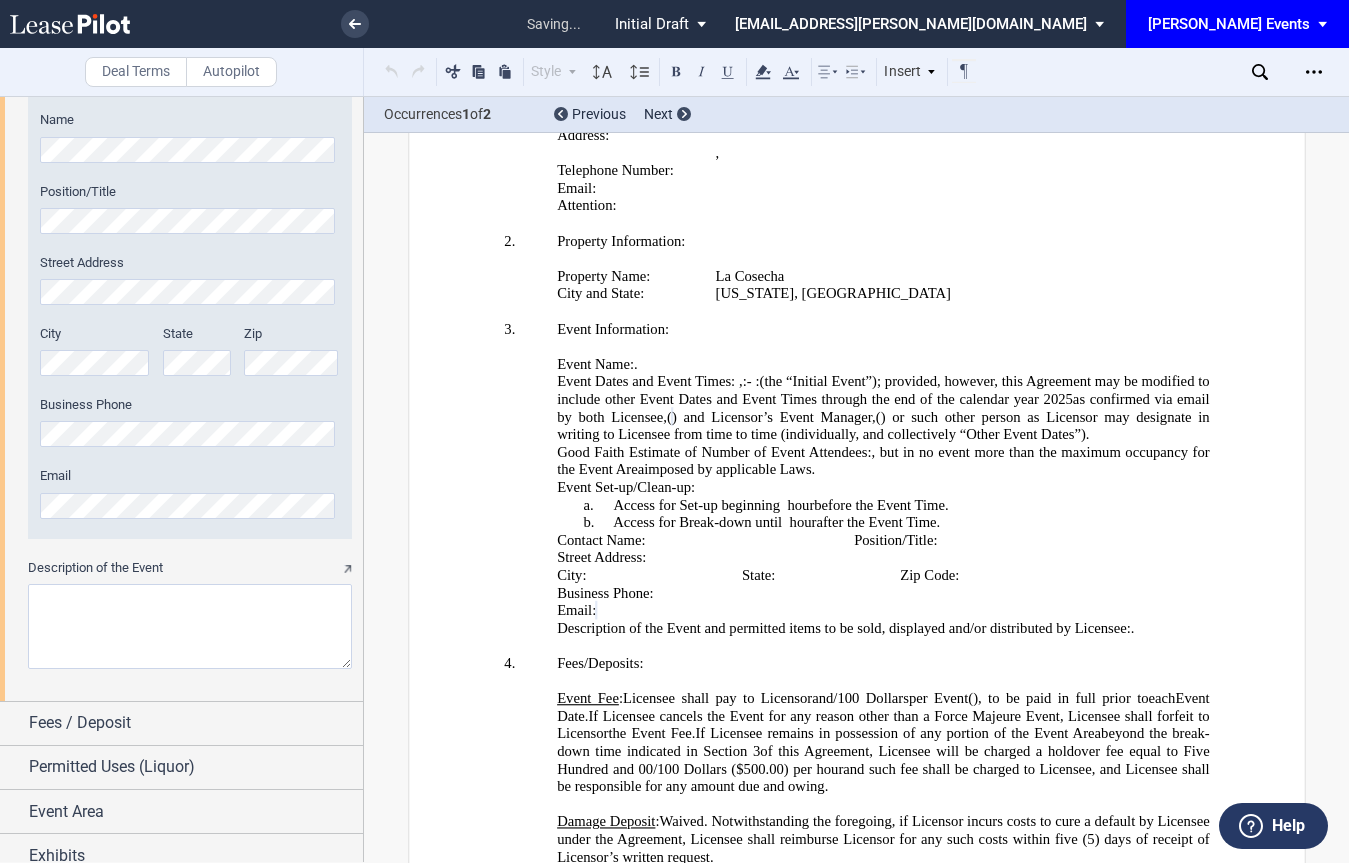 scroll, scrollTop: 2258, scrollLeft: 0, axis: vertical 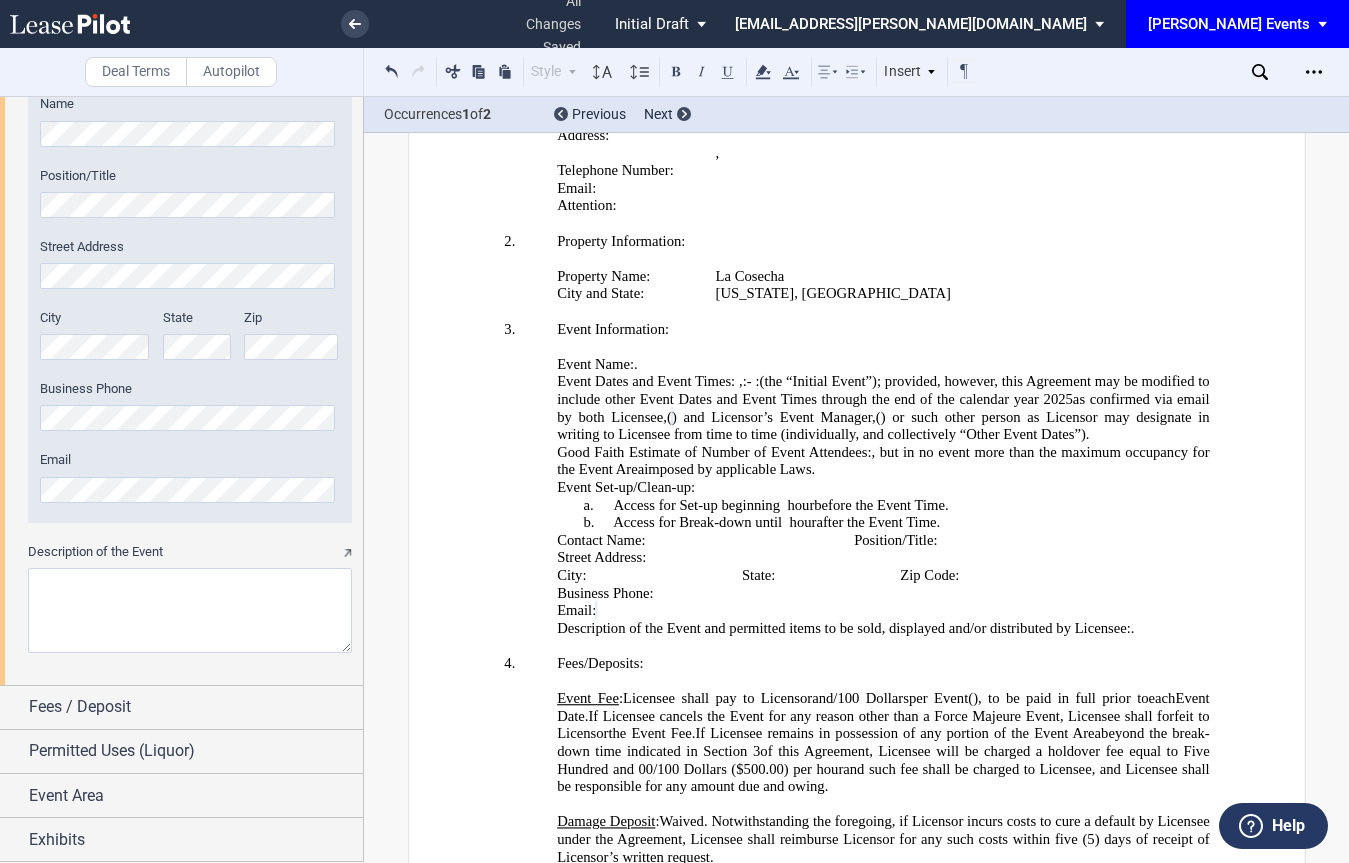 click on "Description of the Event" at bounding box center (190, 610) 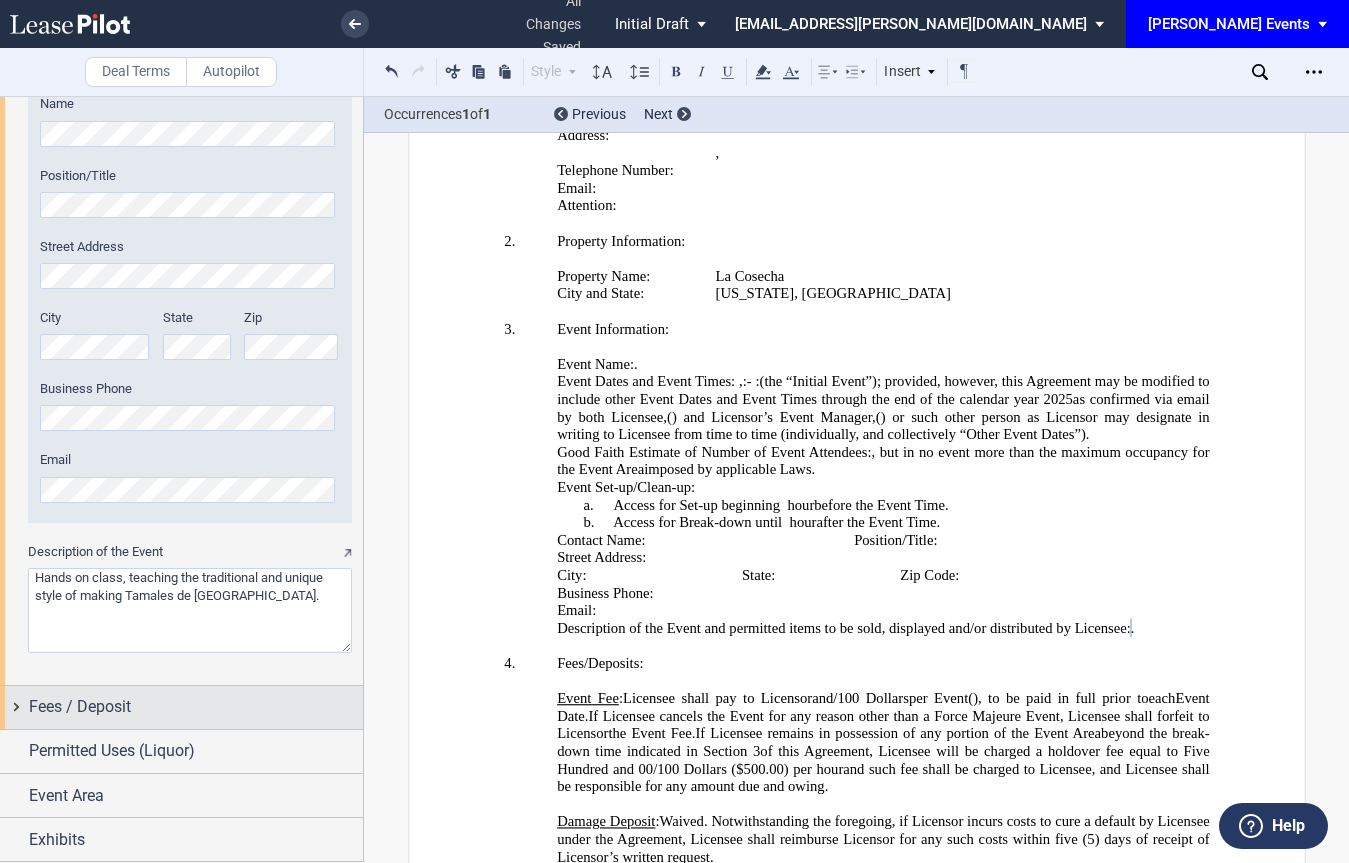 type on "Hands on class, teaching the traditional and unique style of making Tamales de [GEOGRAPHIC_DATA]." 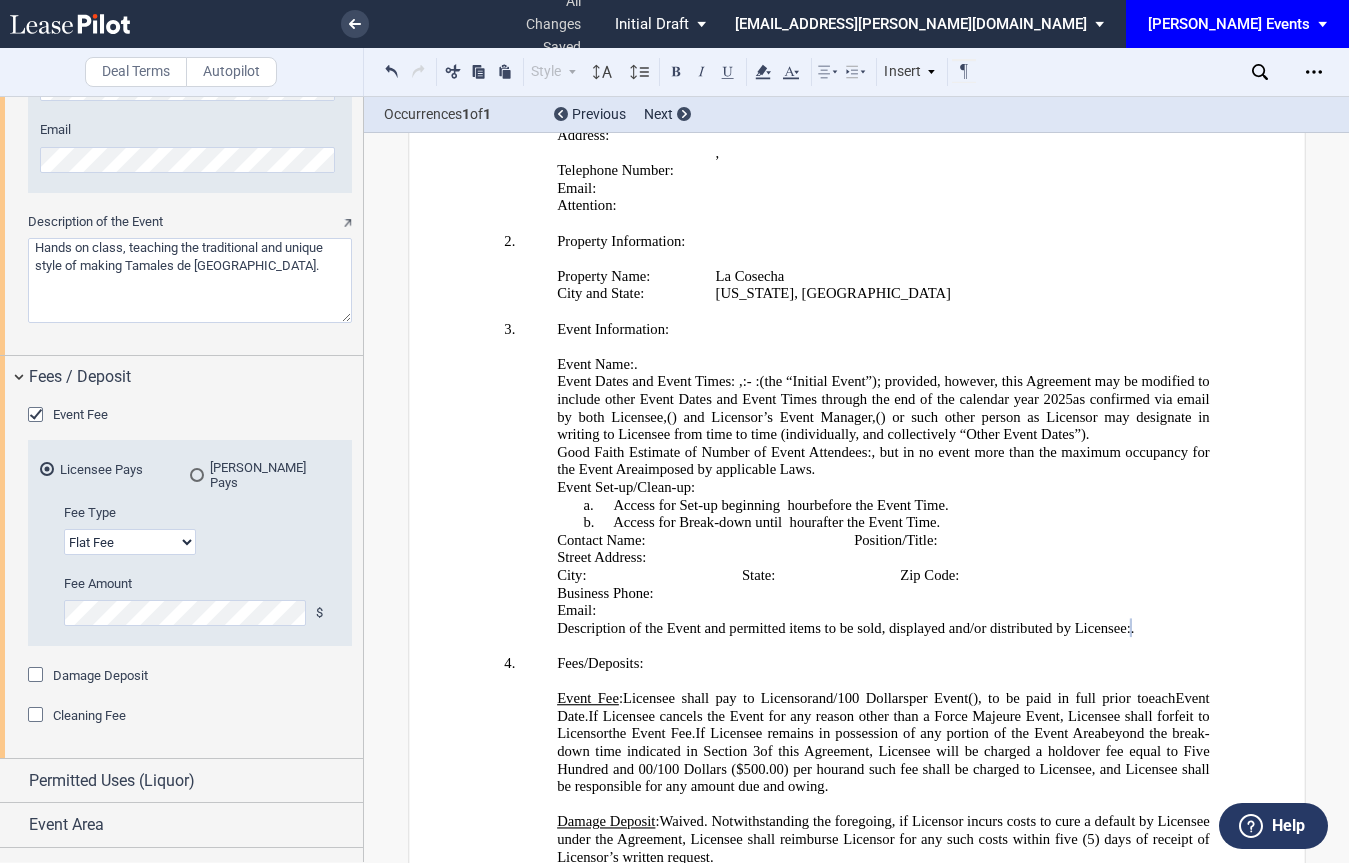 scroll, scrollTop: 2606, scrollLeft: 0, axis: vertical 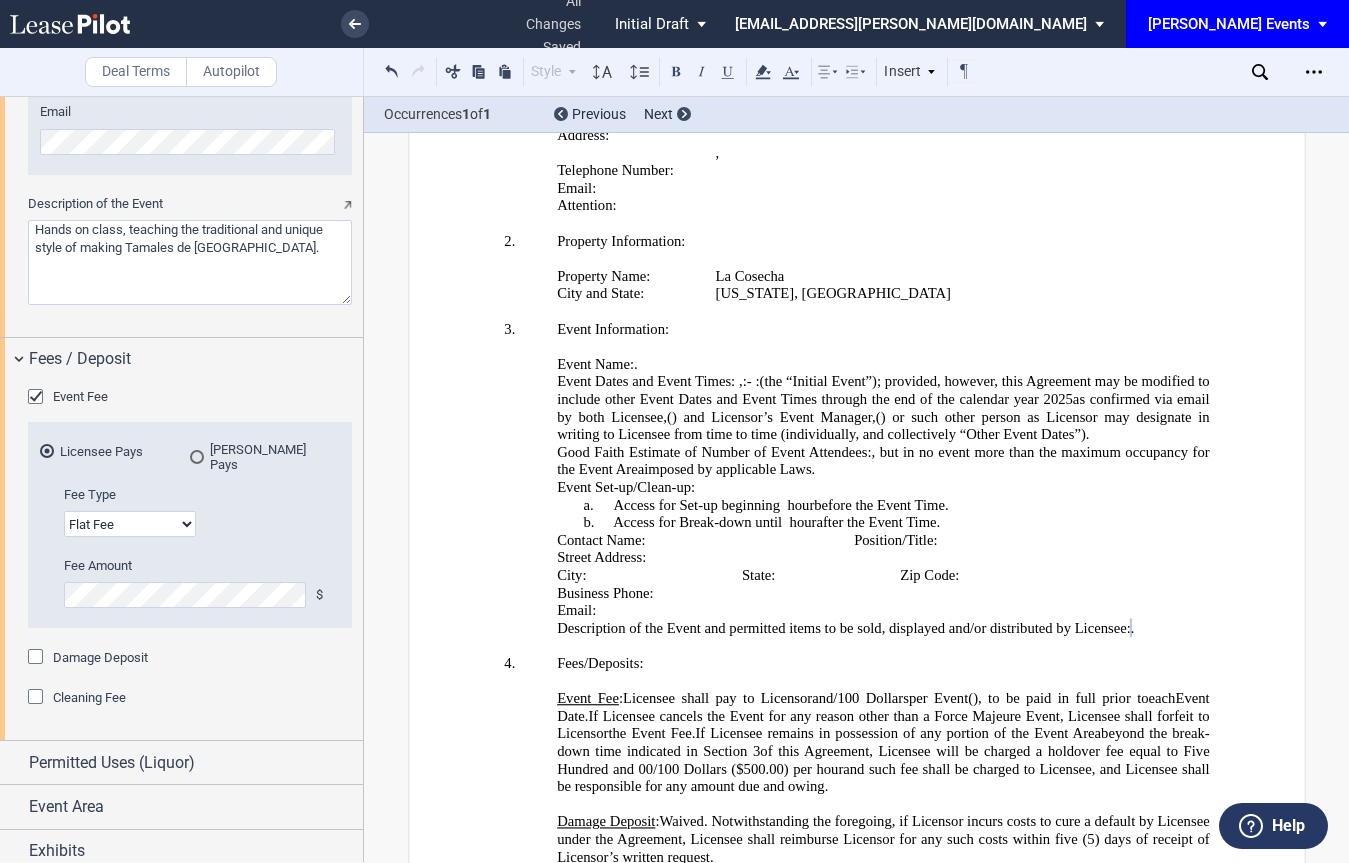 click on "Flat Fee
% of Gross Sales
% of Ticket Sales" at bounding box center [130, 524] 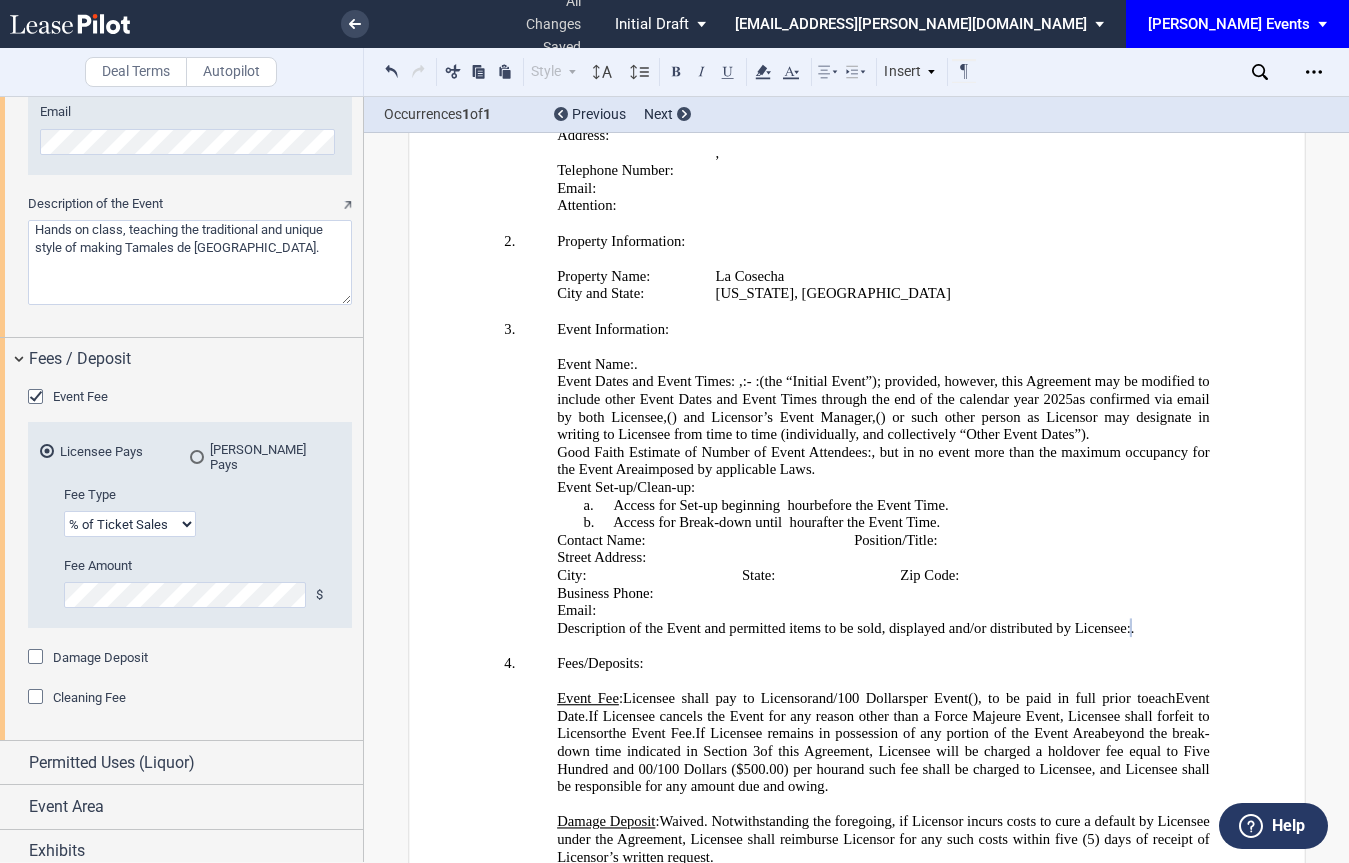 click on "Flat Fee
% of Gross Sales
% of Ticket Sales" at bounding box center (130, 524) 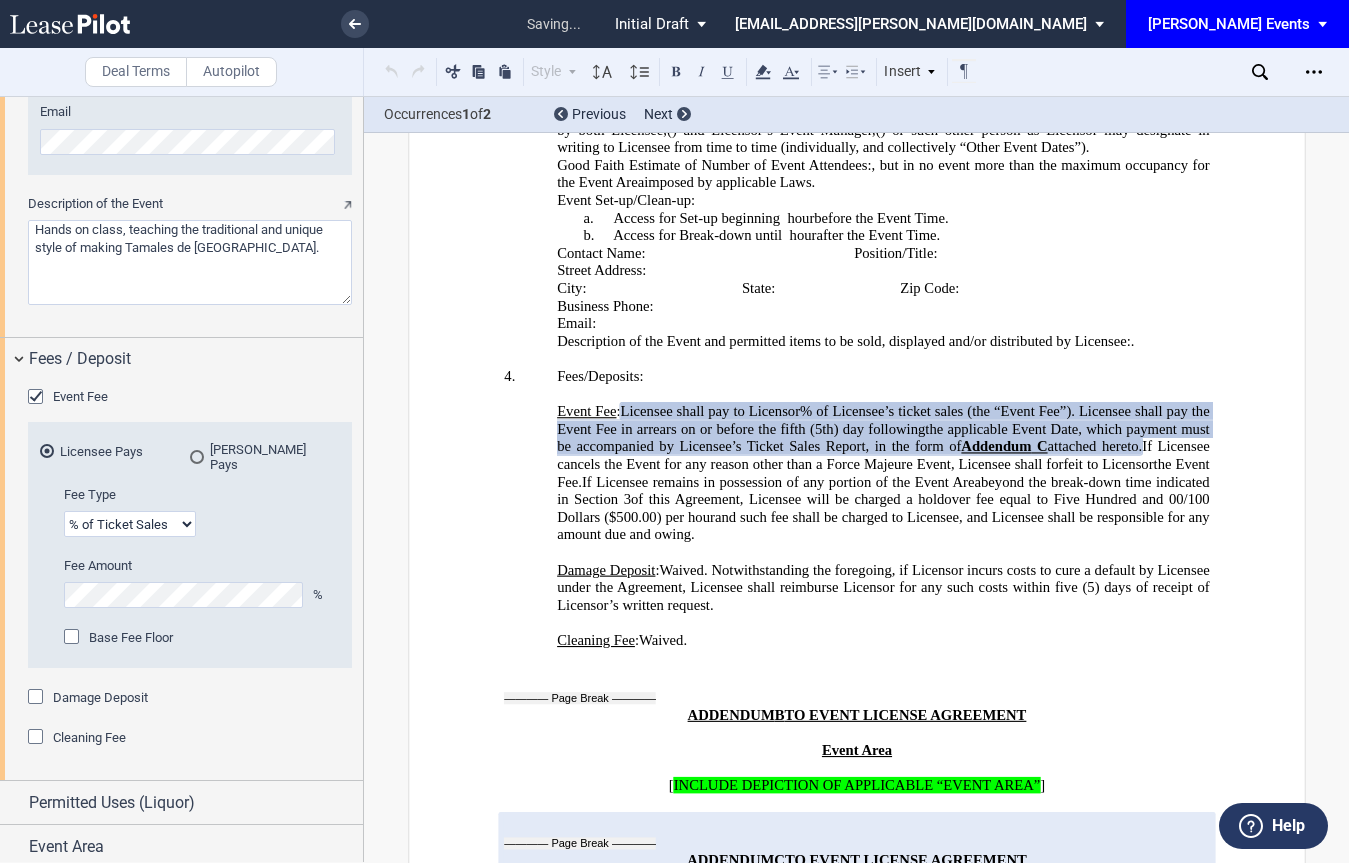 scroll, scrollTop: 4223, scrollLeft: 0, axis: vertical 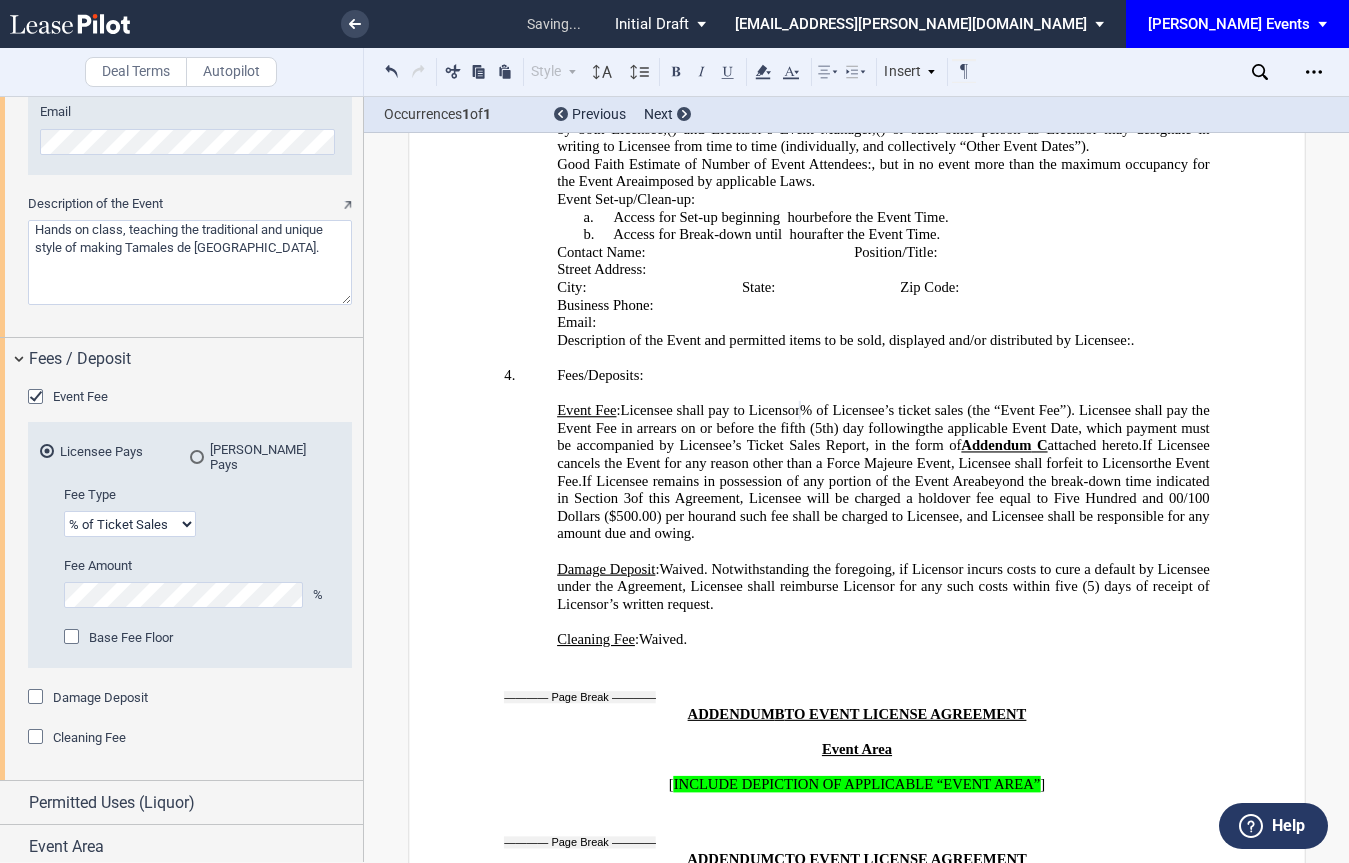 drag, startPoint x: 356, startPoint y: 711, endPoint x: 353, endPoint y: 749, distance: 38.118237 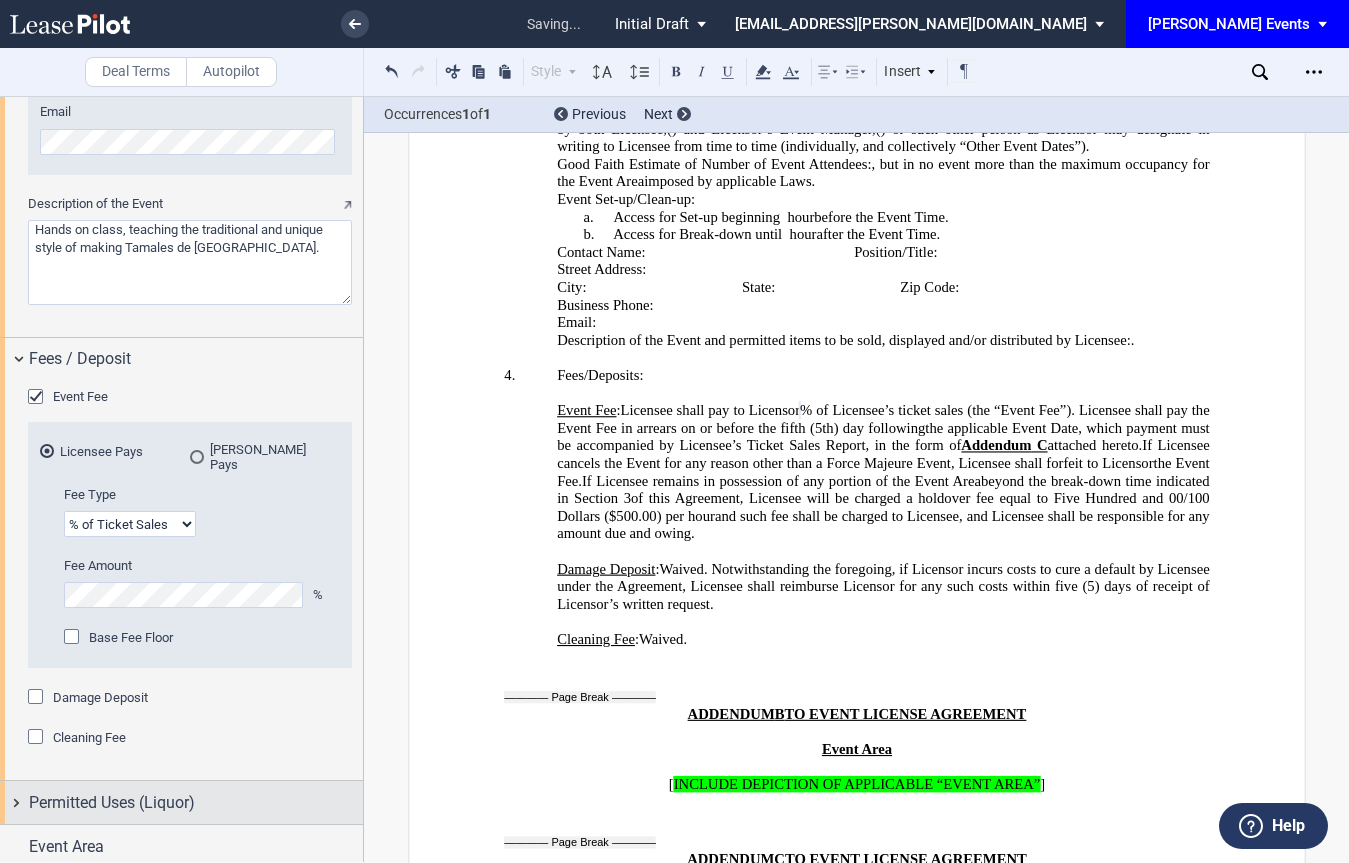 click on "Permitted Uses (Liquor)" at bounding box center [196, 803] 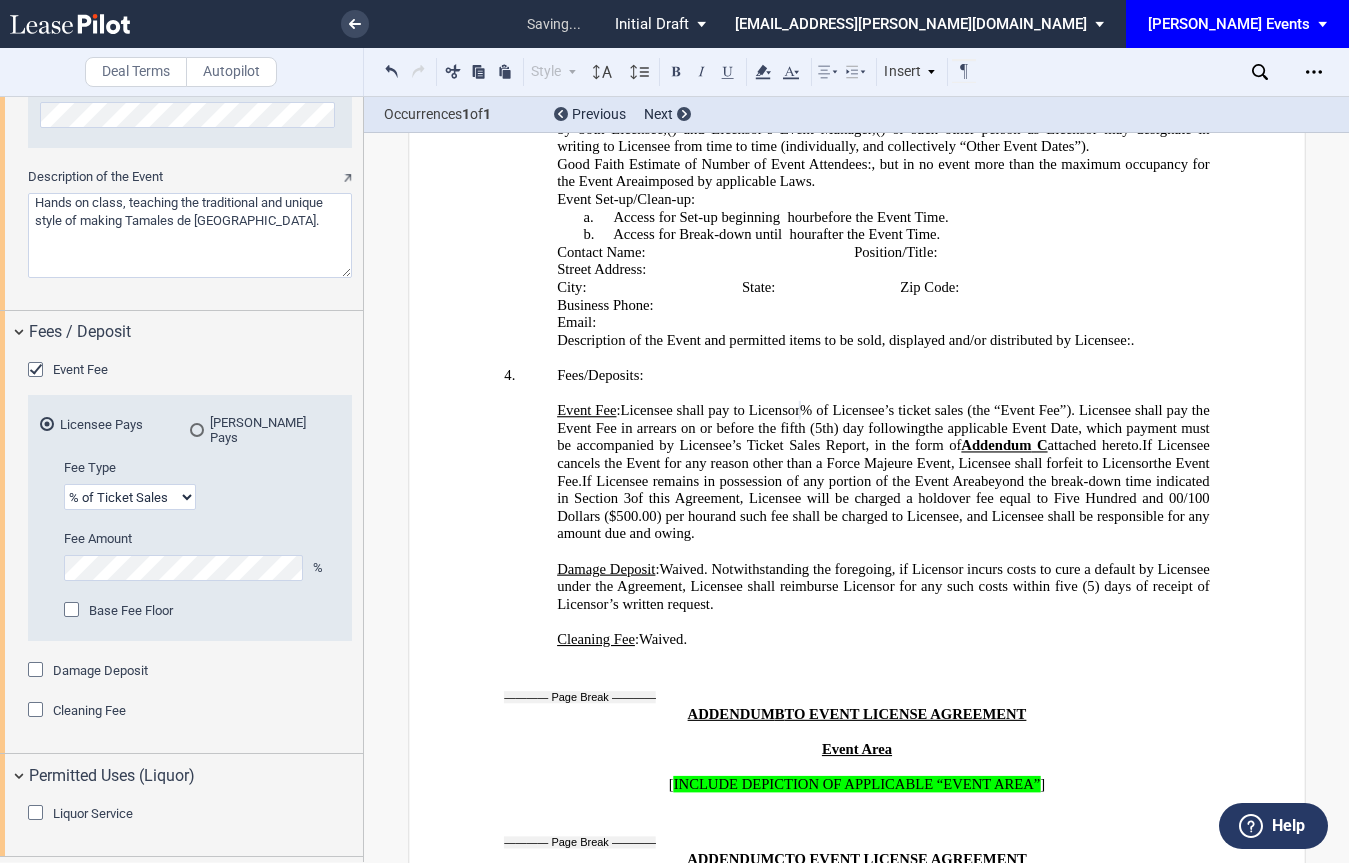 scroll, scrollTop: 2705, scrollLeft: 0, axis: vertical 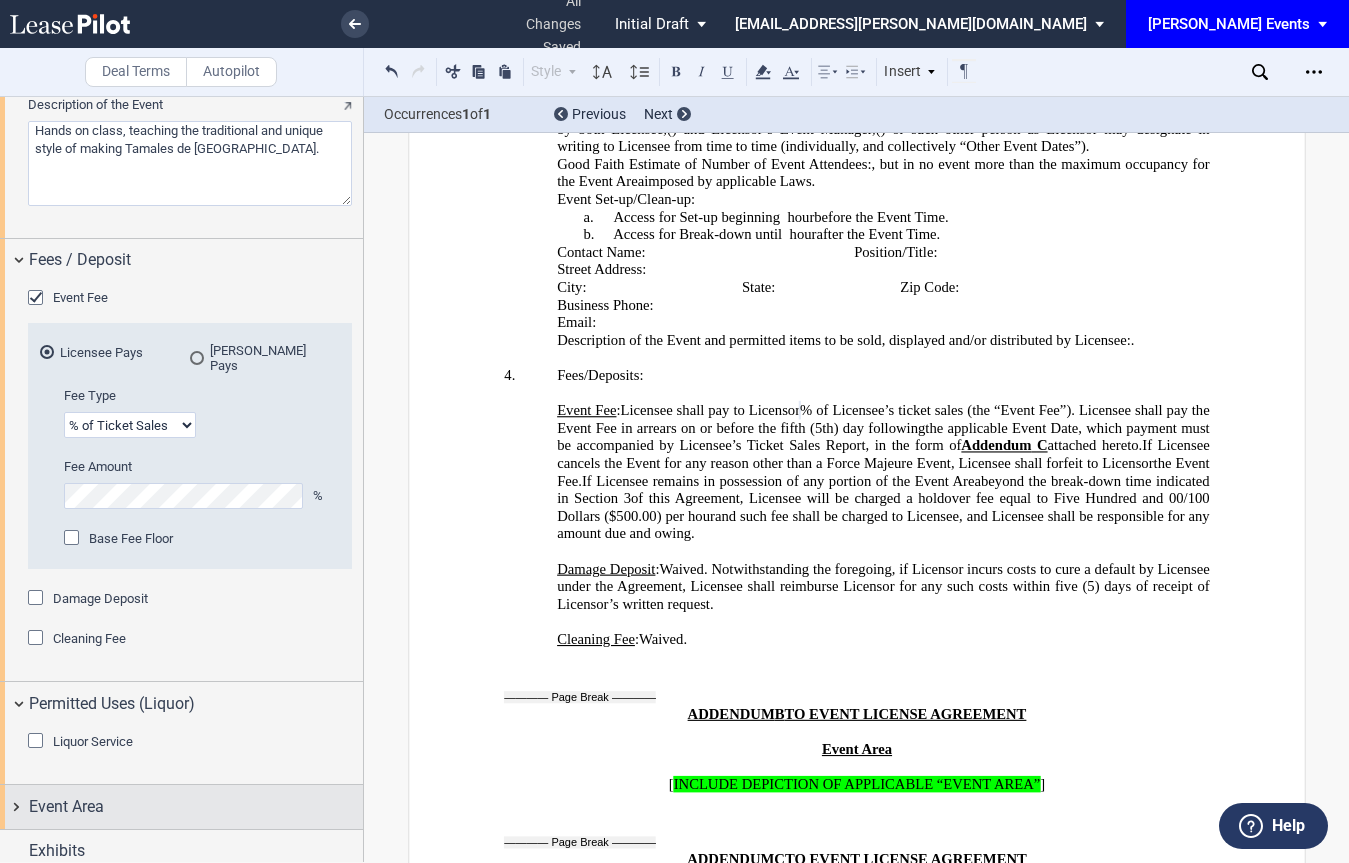 click on "Event Area" at bounding box center [66, 807] 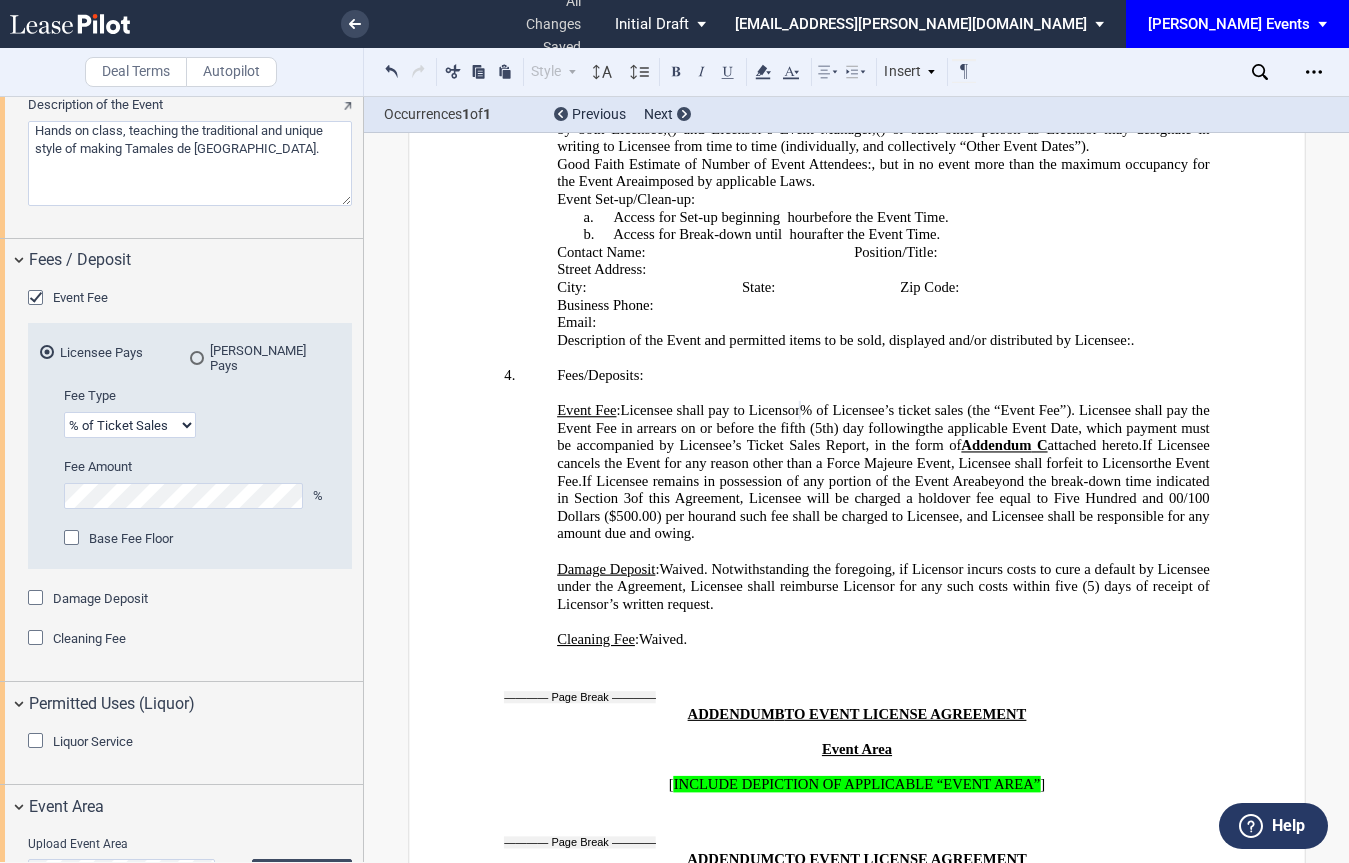 scroll, scrollTop: 2859, scrollLeft: 0, axis: vertical 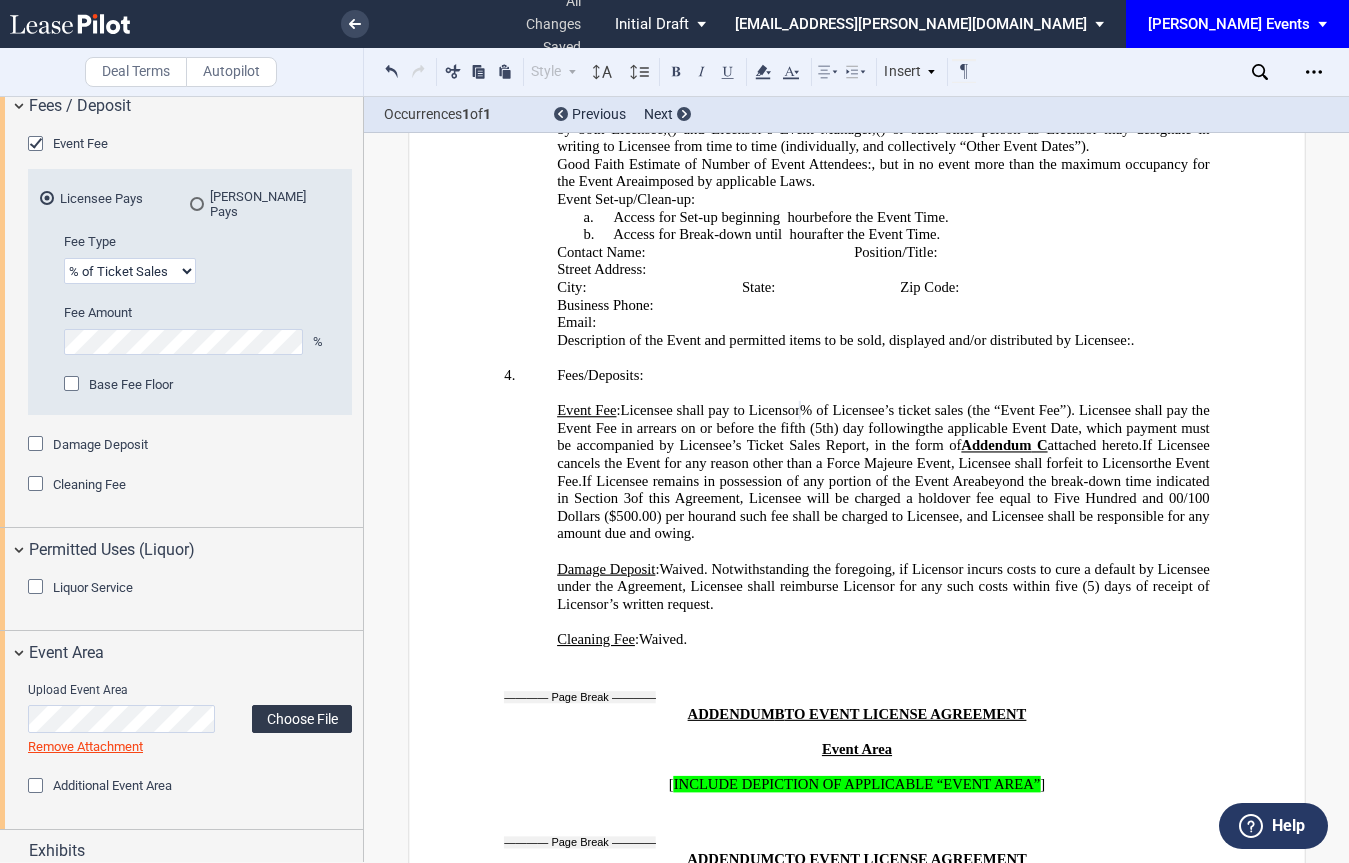 click on "Choose File" 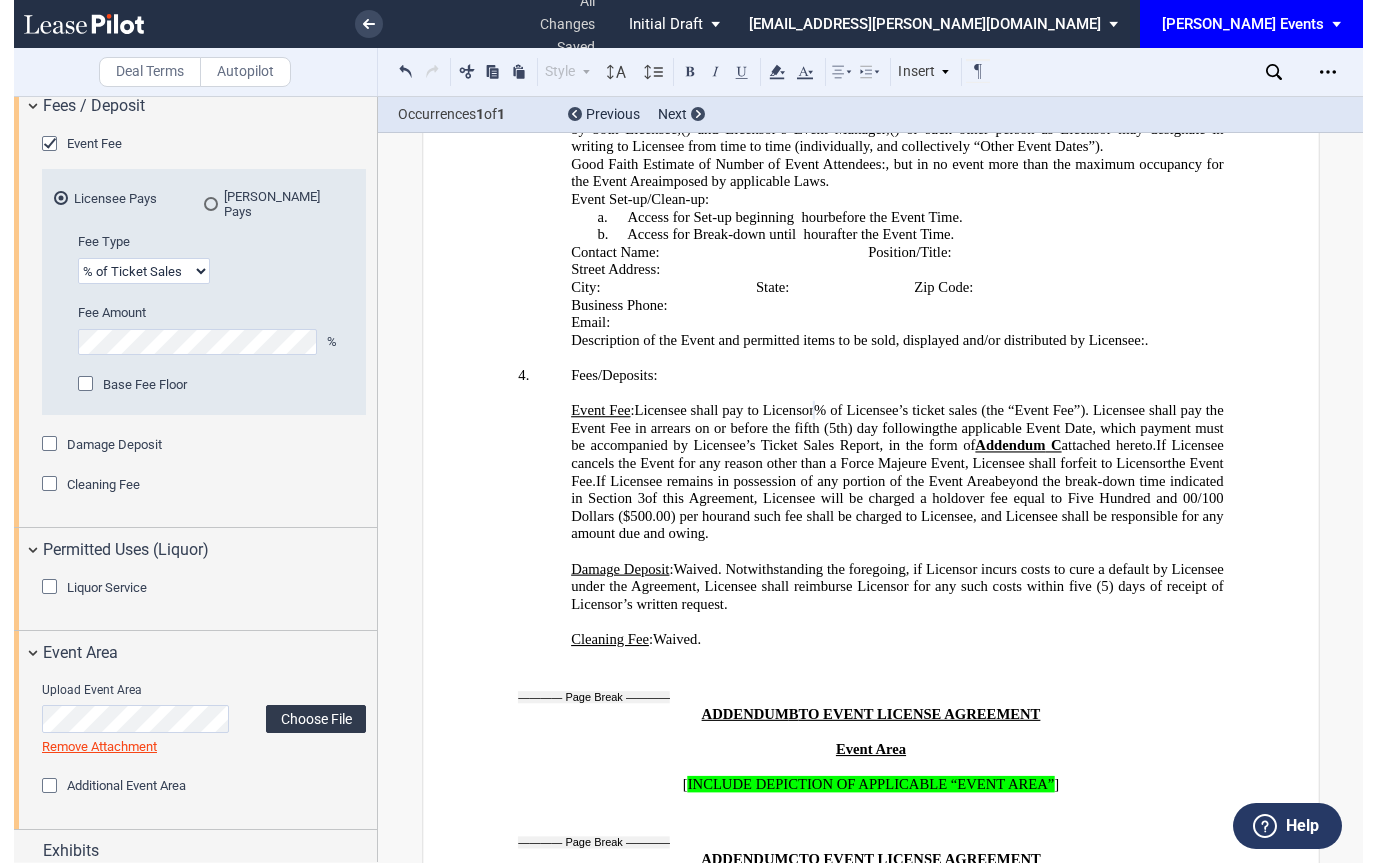 scroll, scrollTop: 3, scrollLeft: 0, axis: vertical 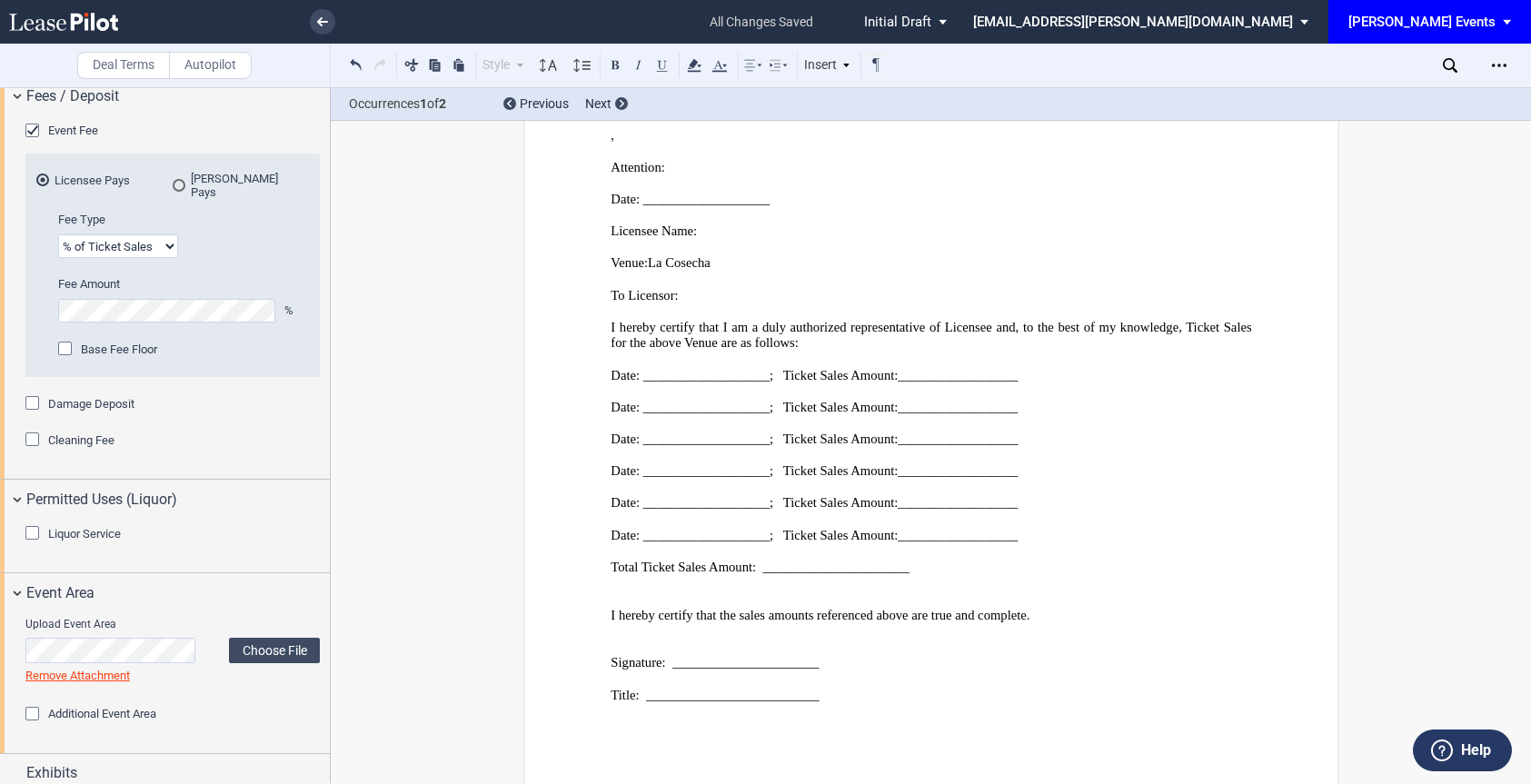 click on "Deal Terms
Autopilot
Style
Normal
8pt
9pt
10pt
10.5pt
11pt
12pt
14pt
16pt
Normal
1
1.15
1.5
2
3
No Color
Automatic
Align Left
Center
Align Right
Justify
Paragraph
First Line
Insert
List
Select
list outline
you would like to define
ELA_OUTLINE
1. Section A. Subsection Normal
ADDENDUM_OUTLINE
1. Section a. Subsection Normal" at bounding box center (765, 435) 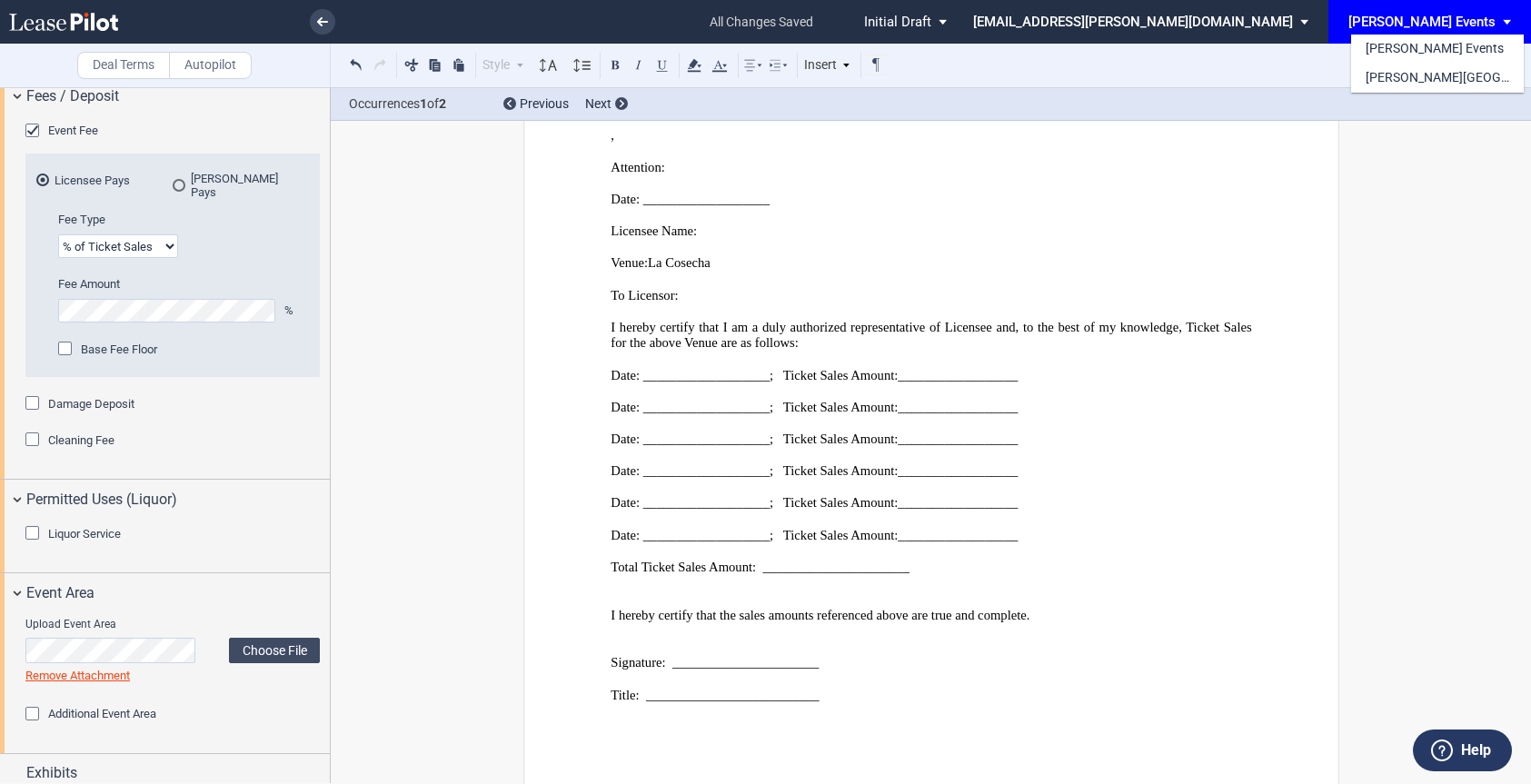 click at bounding box center [765, 392] 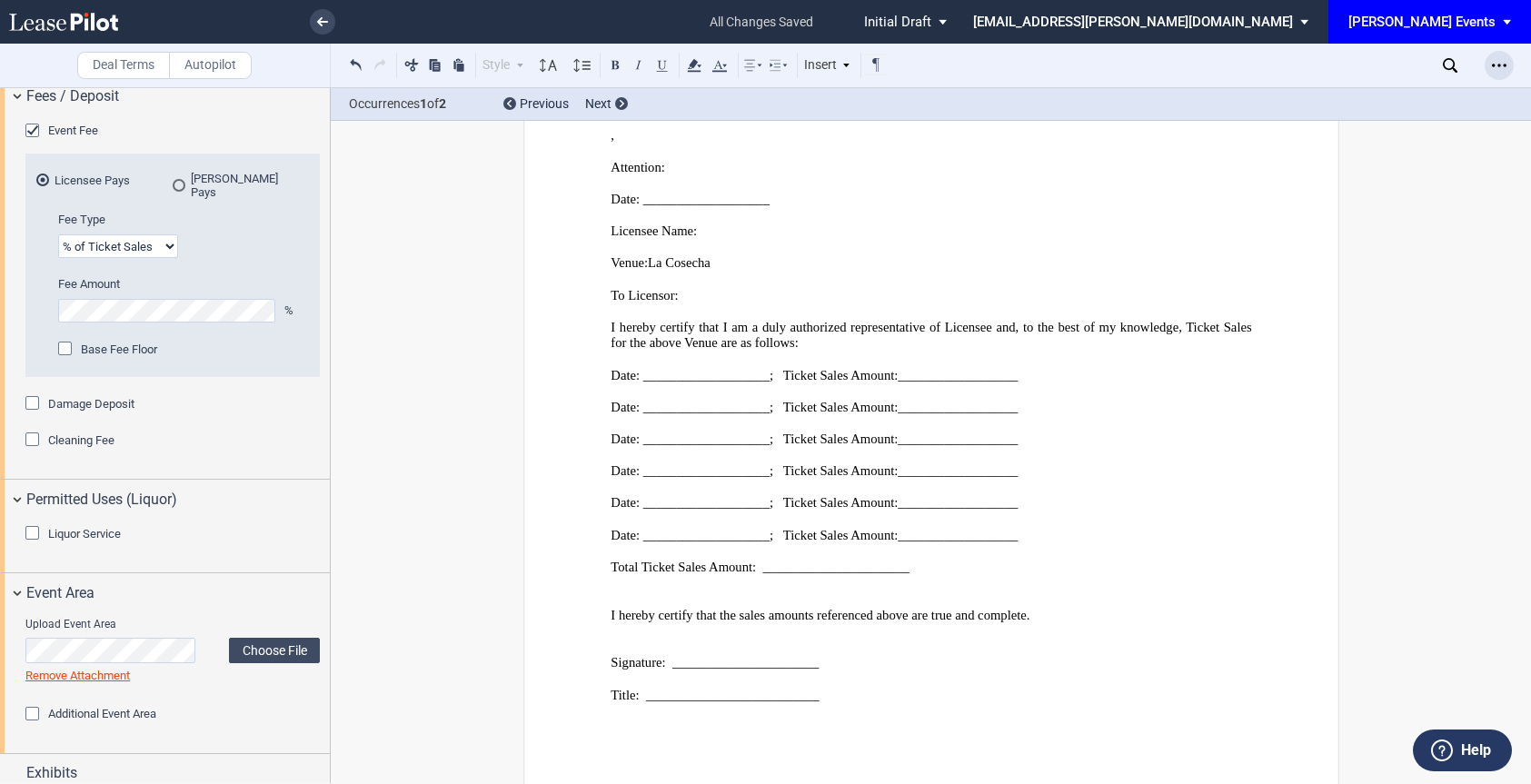click at bounding box center [1499, 65] 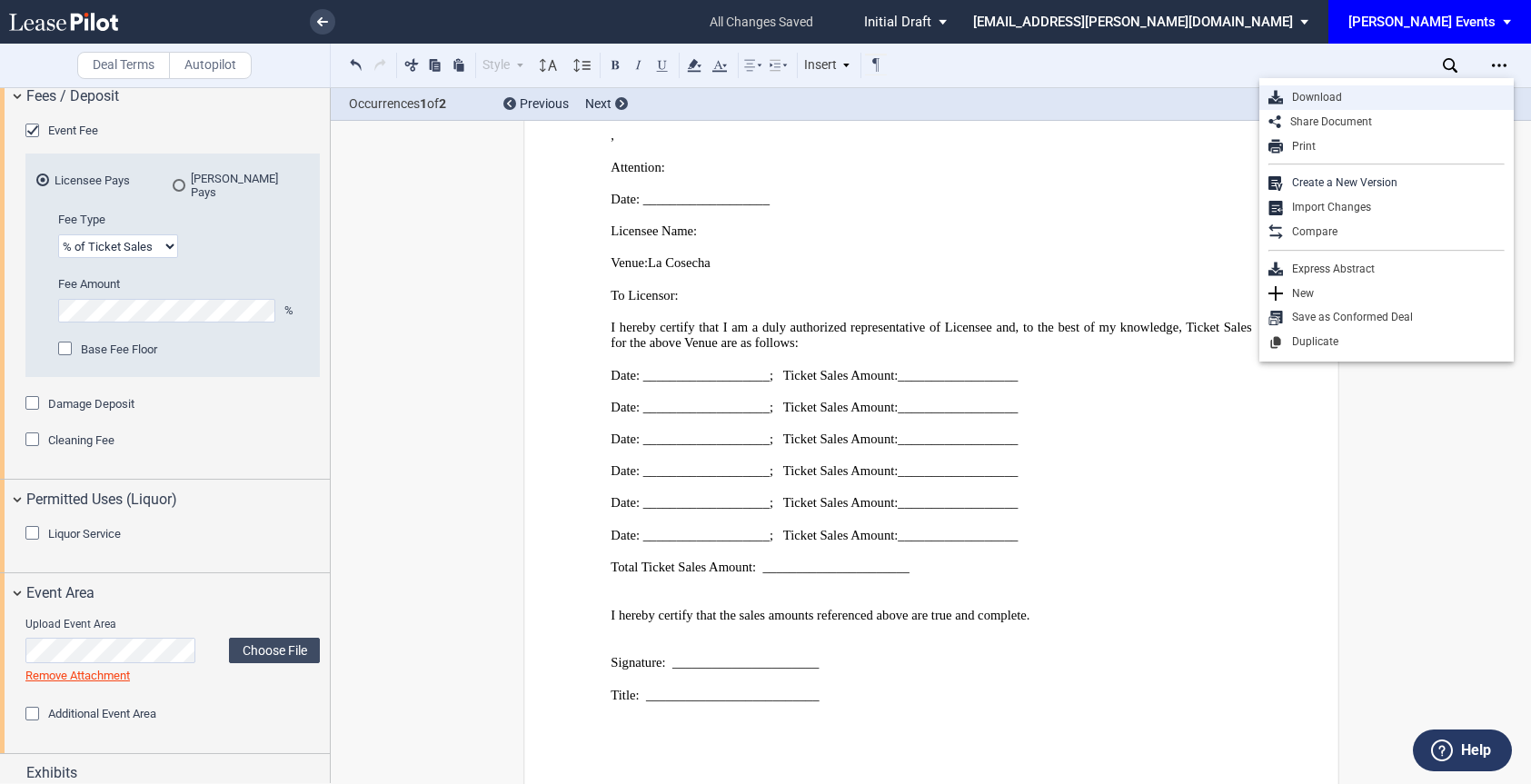 click on "Download" at bounding box center [1394, 97] 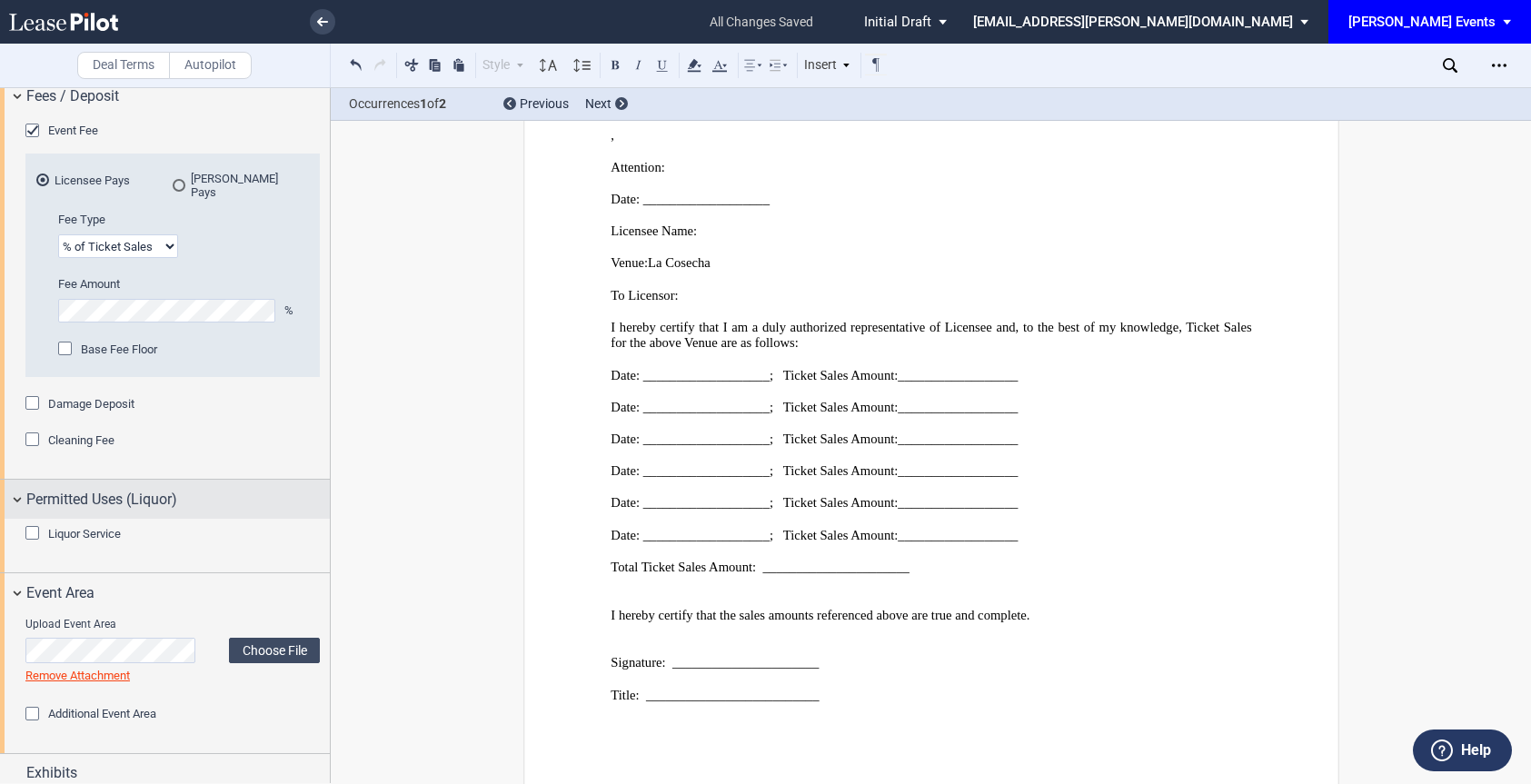 scroll, scrollTop: 0, scrollLeft: 0, axis: both 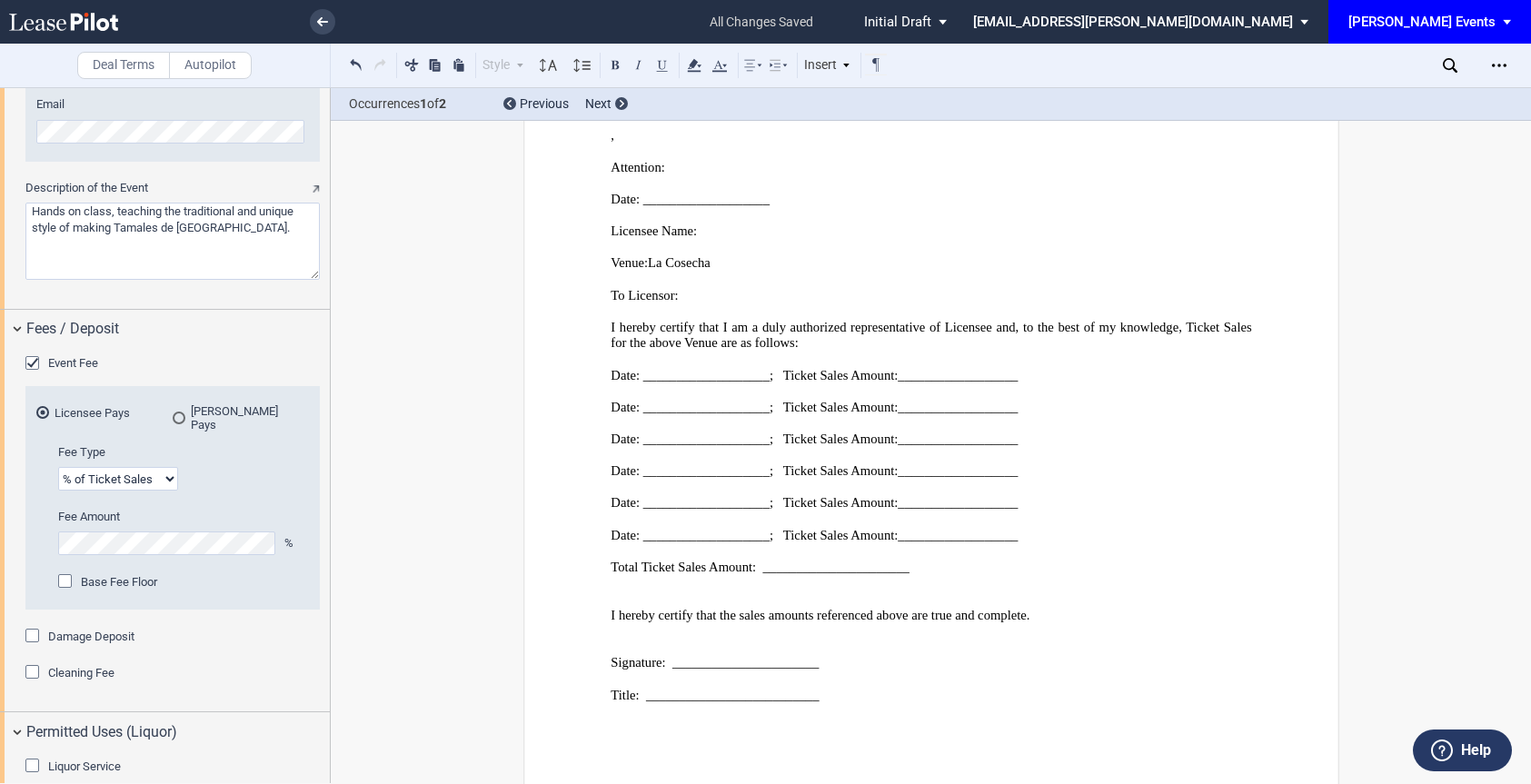 click on "Damage Deposit" 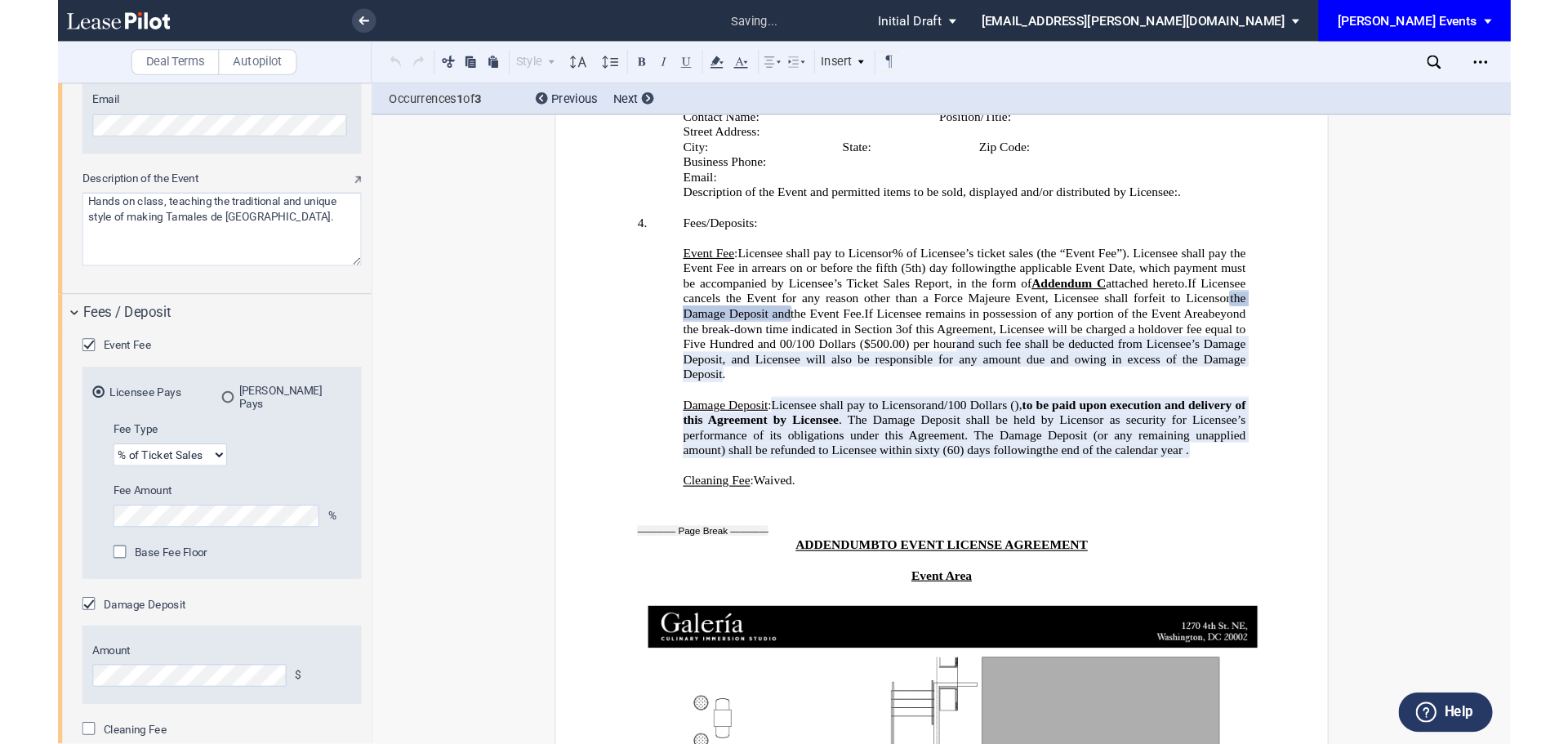 scroll, scrollTop: 3479, scrollLeft: 0, axis: vertical 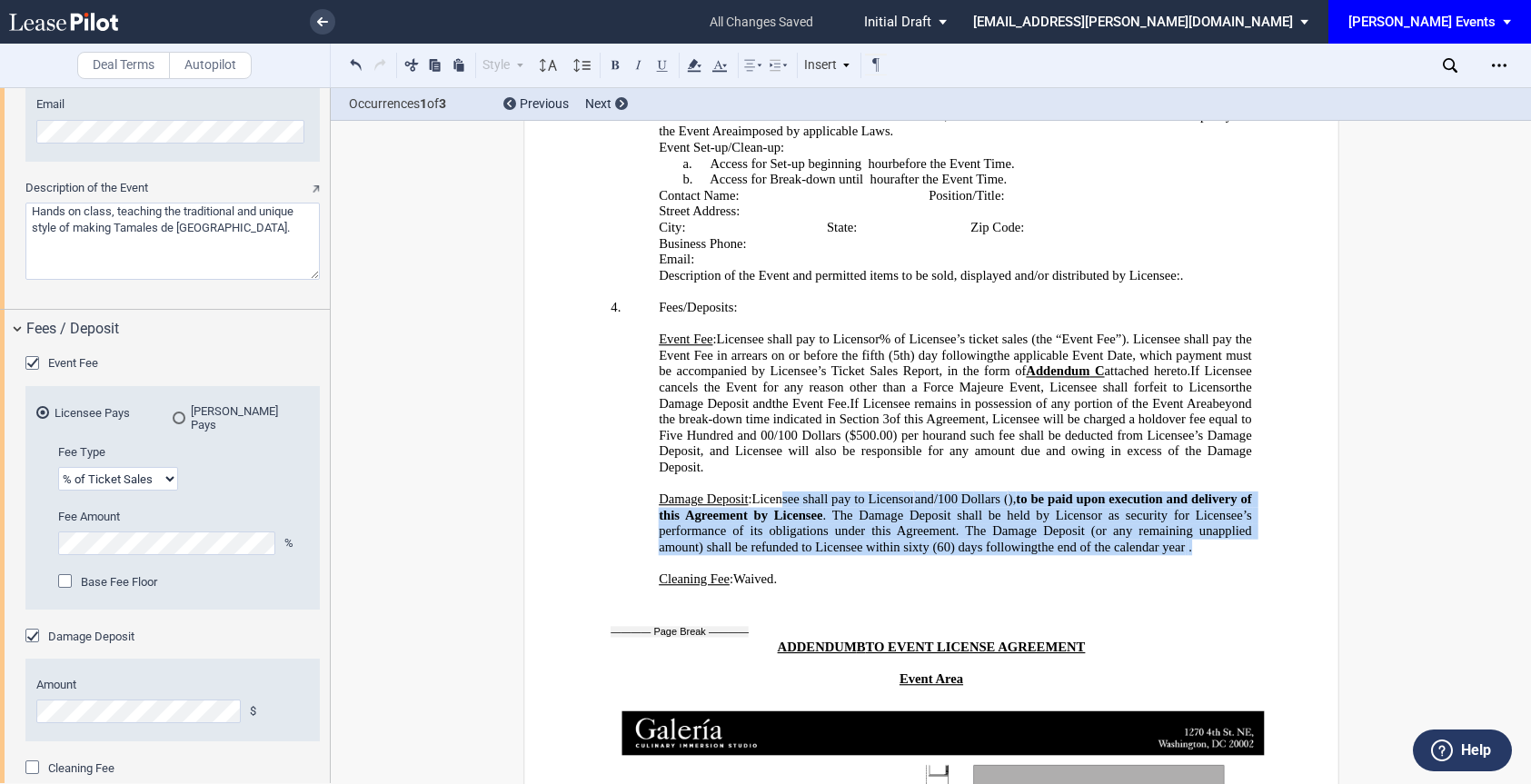 drag, startPoint x: 773, startPoint y: 481, endPoint x: 902, endPoint y: 545, distance: 144.00347 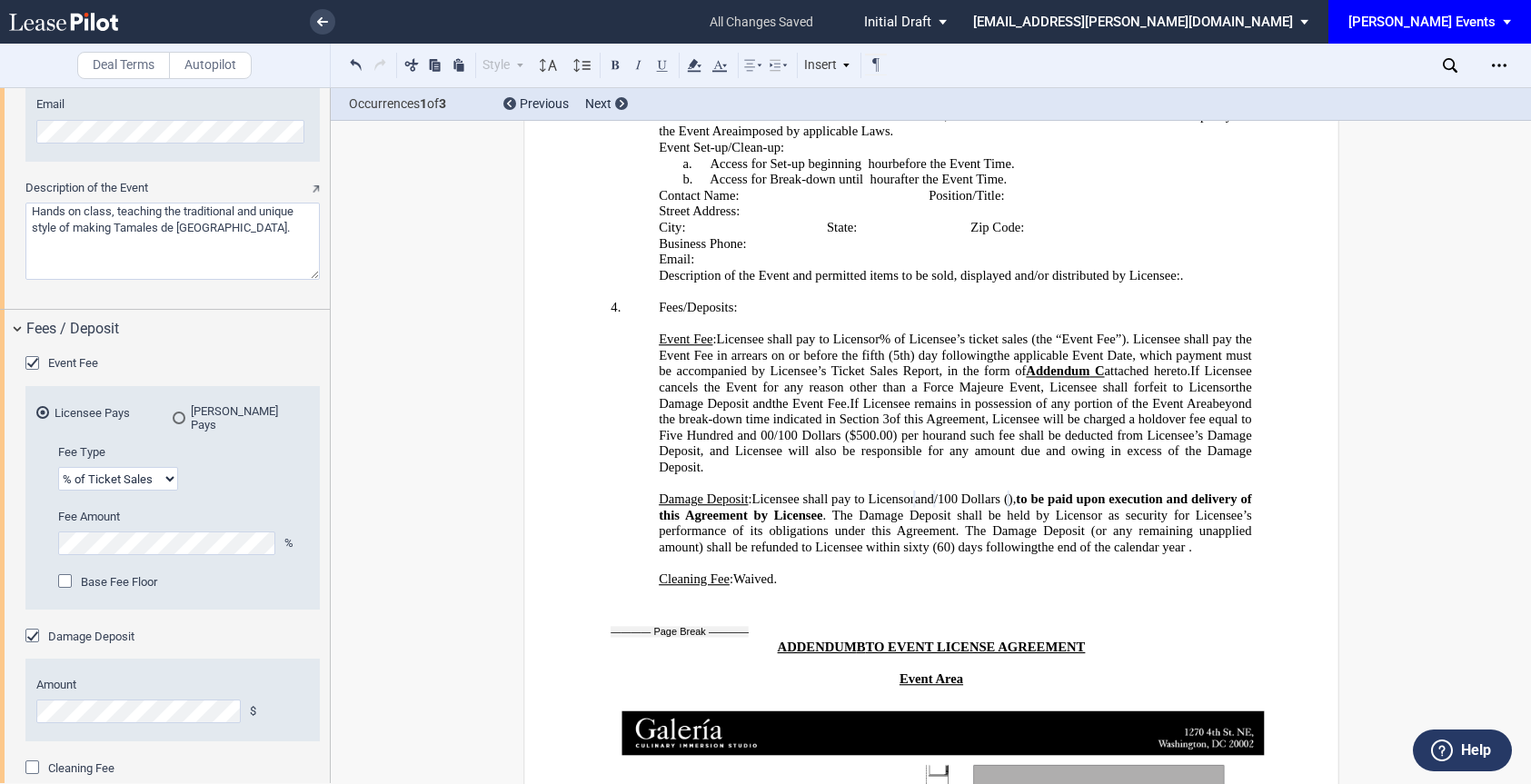 click on "Damage Deposit :  Licensee shall pay to Licensor  ﻿ ﻿  and  ﻿ ﻿ /100 Dollars ( ﻿ ﻿ ),  to be paid upon execution and delivery of this Agreement by Licensee . The Damage Deposit shall be held by Licensor as security for Licensee’s performance of its obligations under this Agreement. The Damage Deposit (or any remaining unapplied amount) shall be refunded to Licensee within sixty   (60) days following  the last Event Date  the end of the calendar year   ﻿ ﻿  the Event Date .  [GEOGRAPHIC_DATA]. Notwithstanding the foregoing, if Licensor incurs costs to cure a default by Licensee under the Agreement, Licensee shall reimburse Licensor for any such costs within five   (5) days of receipt of Licensor’s written request." at bounding box center [955, 523] 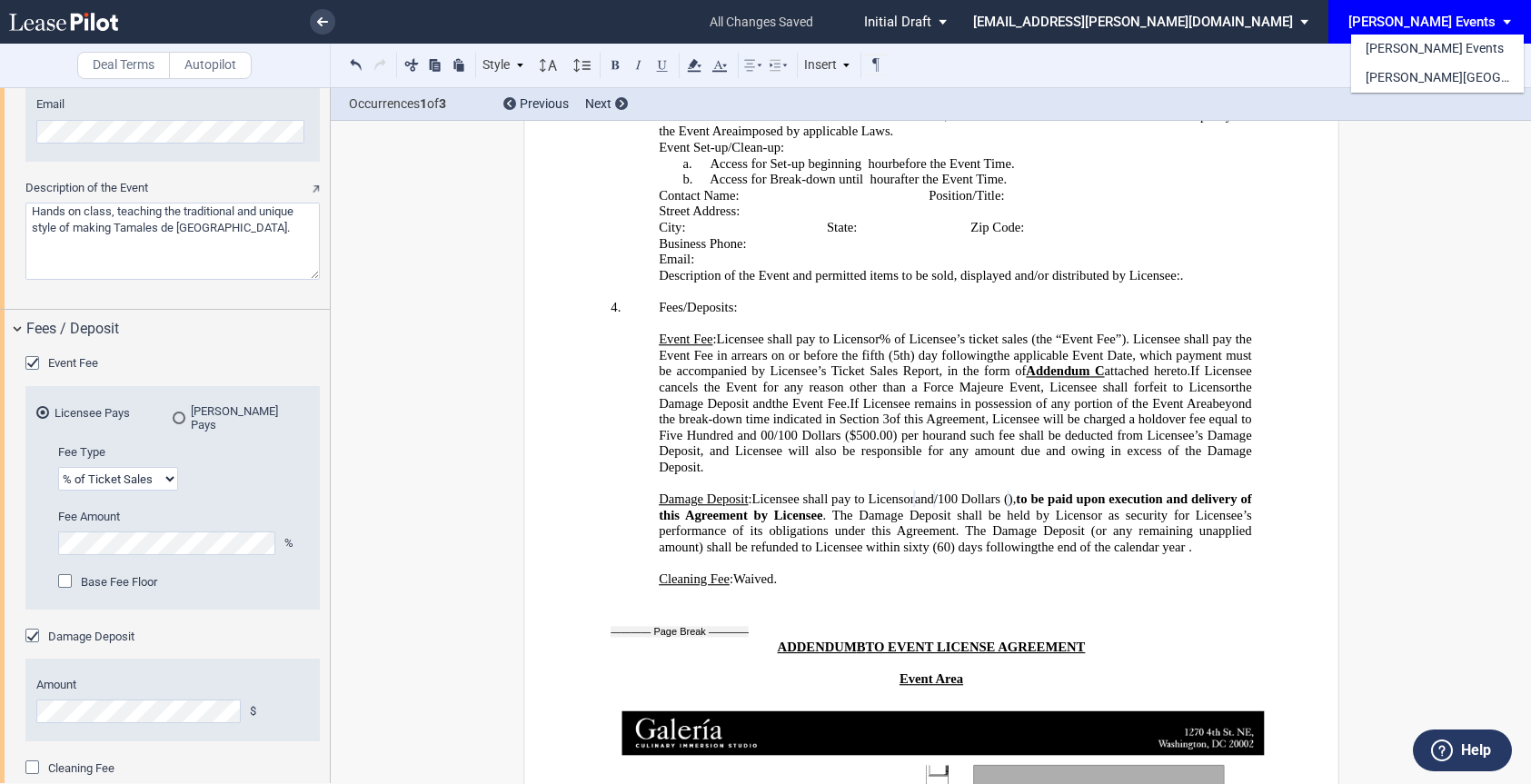 click at bounding box center [765, 392] 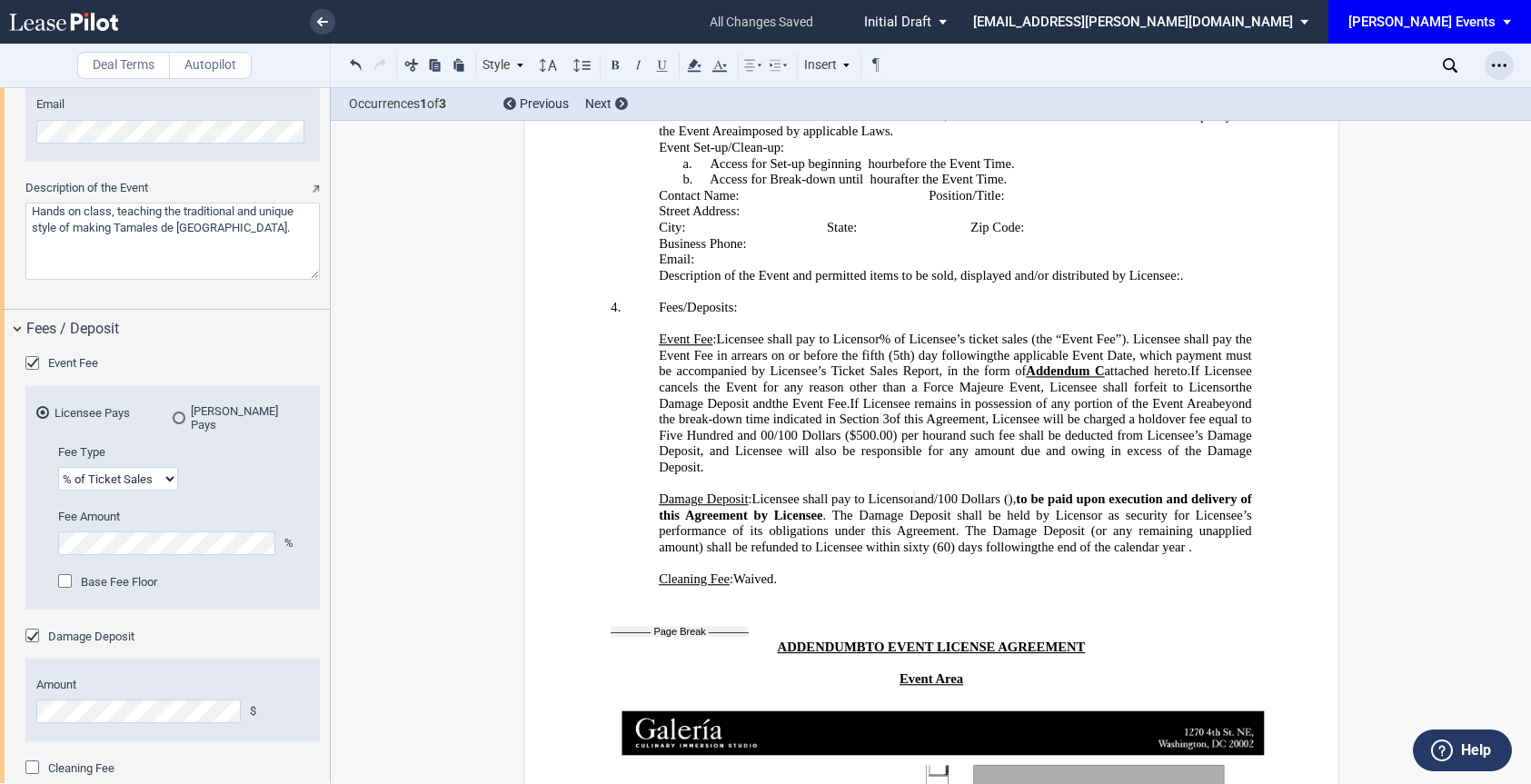 click at bounding box center [1499, 65] 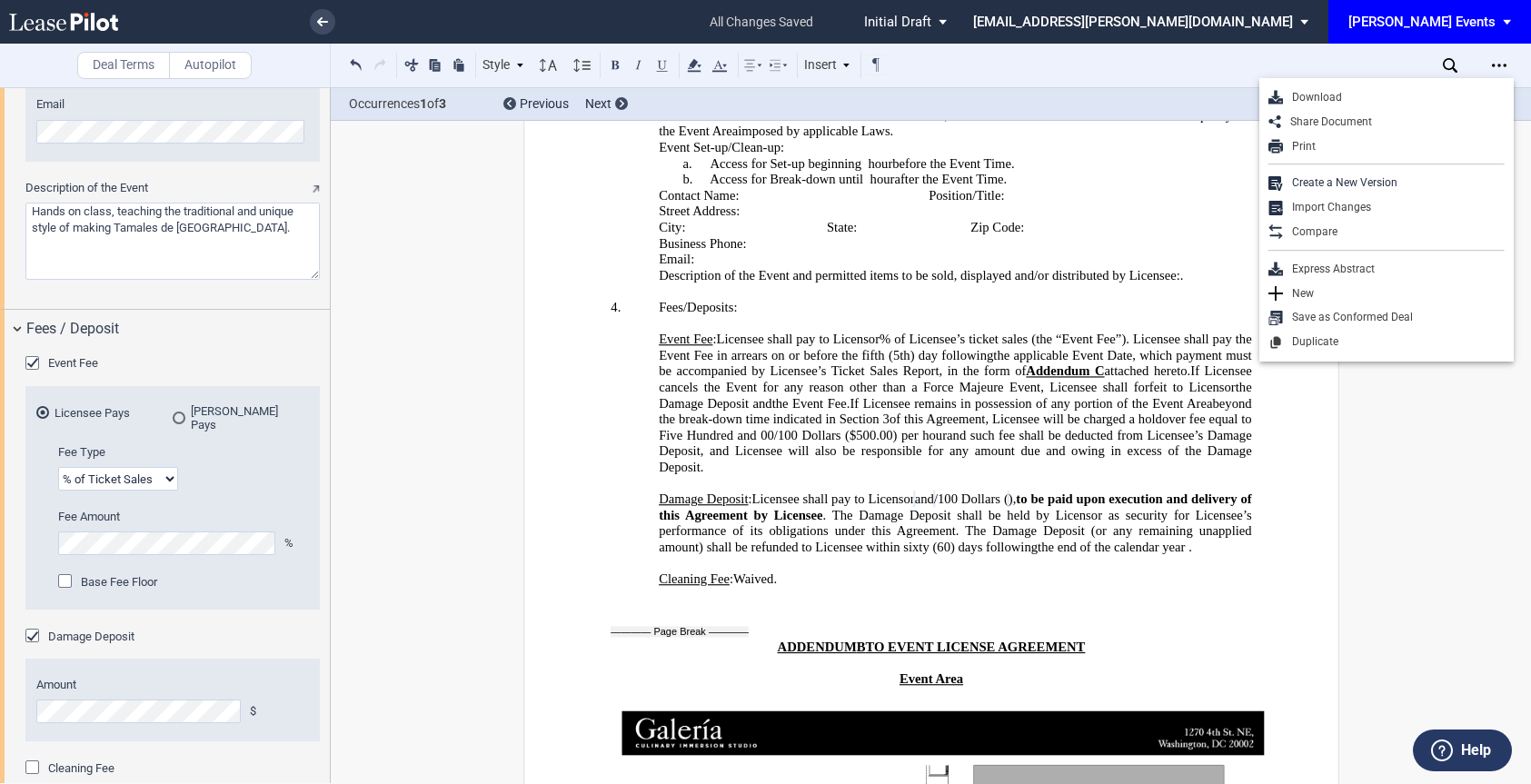 click on "﻿
Event License Agreement
﻿
This  EVENT LICENSE AGREEMENT  (“Agreement”) is entered into as of ______________, by and between   [STREET_ADDRESS] ([PERSON_NAME]), LLC  (together with its affiliated entities having an interest in the Property collectively, “Licensor”) and the licensee listed in  Addendum   ﻿ A ﻿  attached hereto and incorporated by reference  (“Licensee”). The “Effective Date” of this Agreement will be the date that Licensor and Licensee each execute this Agreement and Licensor has delivered this Agreement to Licensee.
﻿
RECITALS
﻿
WHEREAS , Licensor owns the property  further designated on  Addendum   ﻿ A ﻿  (“Property”);
﻿
WHEREAS
﻿
WHEREAS
﻿
NOW, THEREFORE
﻿
1." at bounding box center [931, -849] 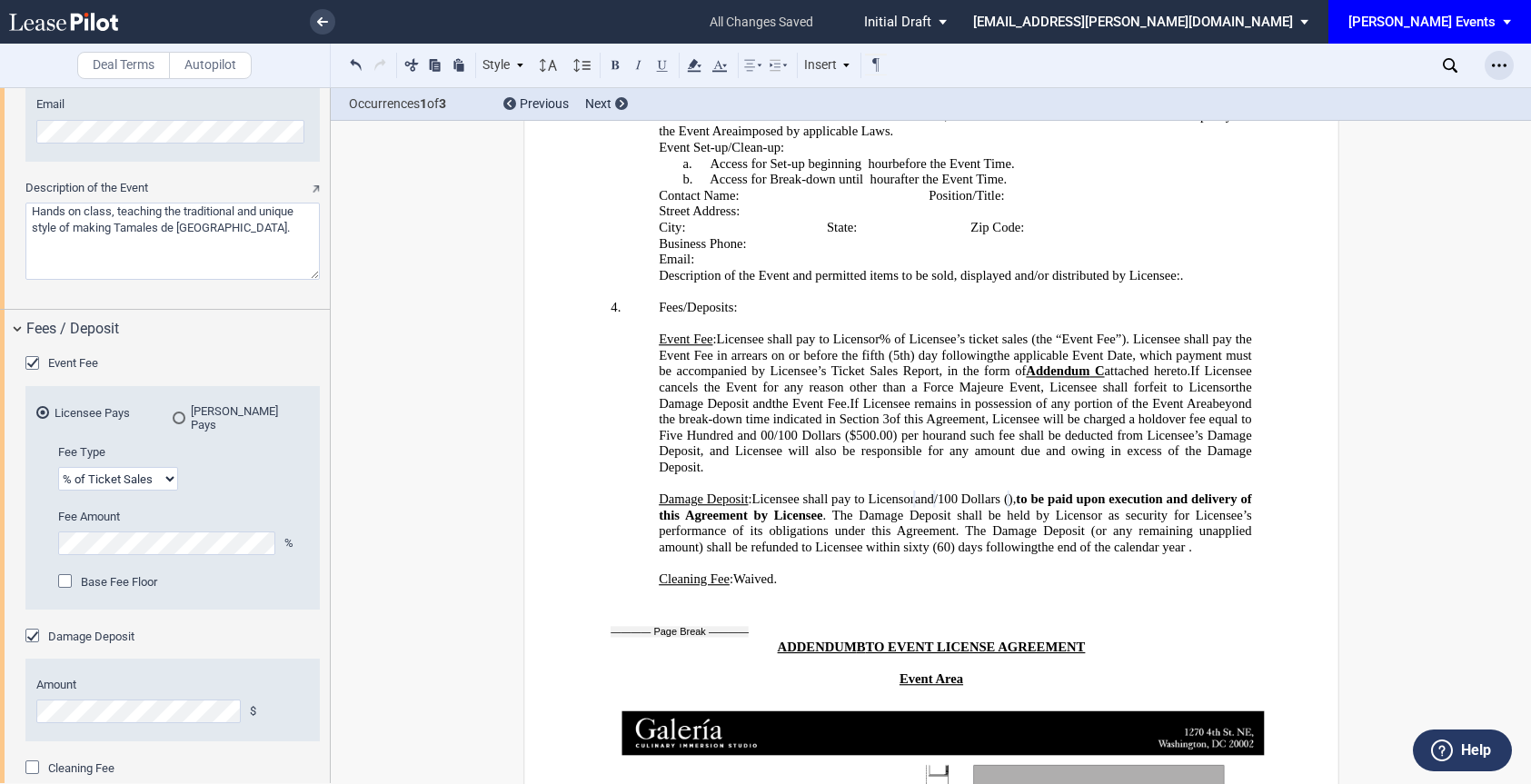click at bounding box center (1499, 65) 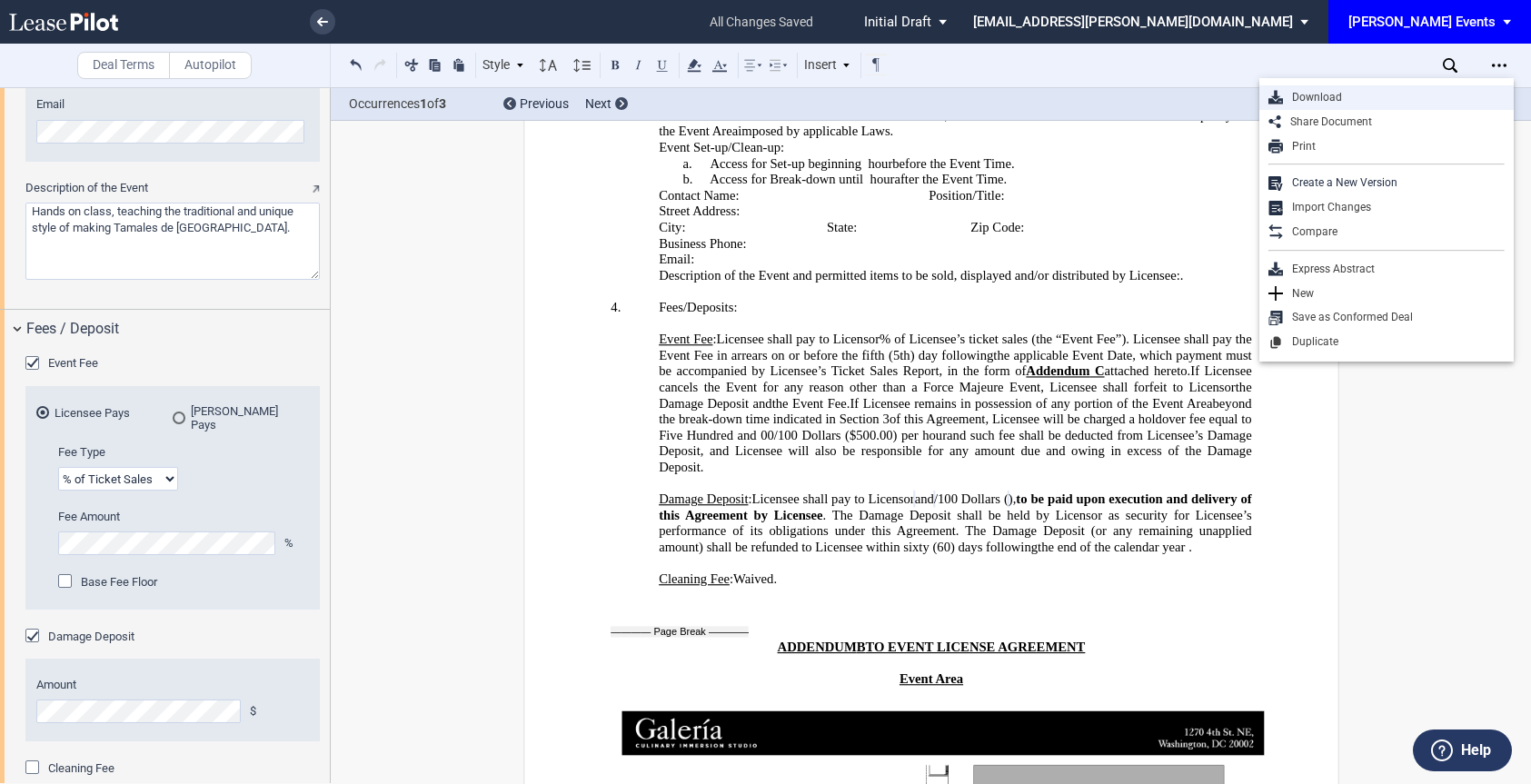 click on "Download" at bounding box center [1394, 97] 